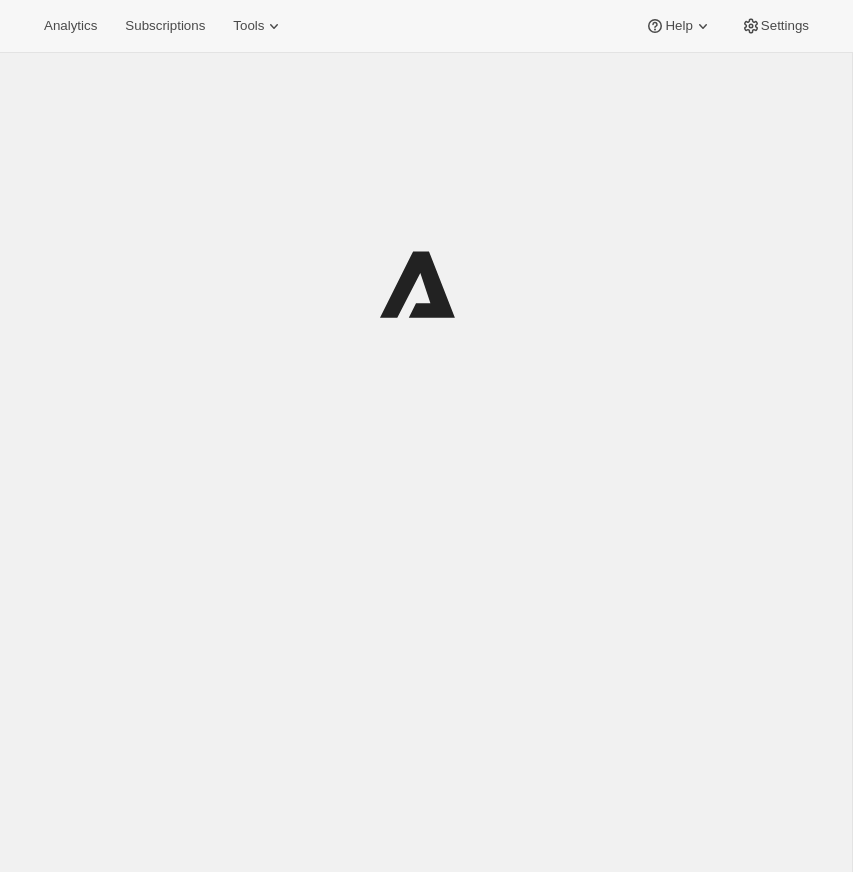 scroll, scrollTop: 0, scrollLeft: 0, axis: both 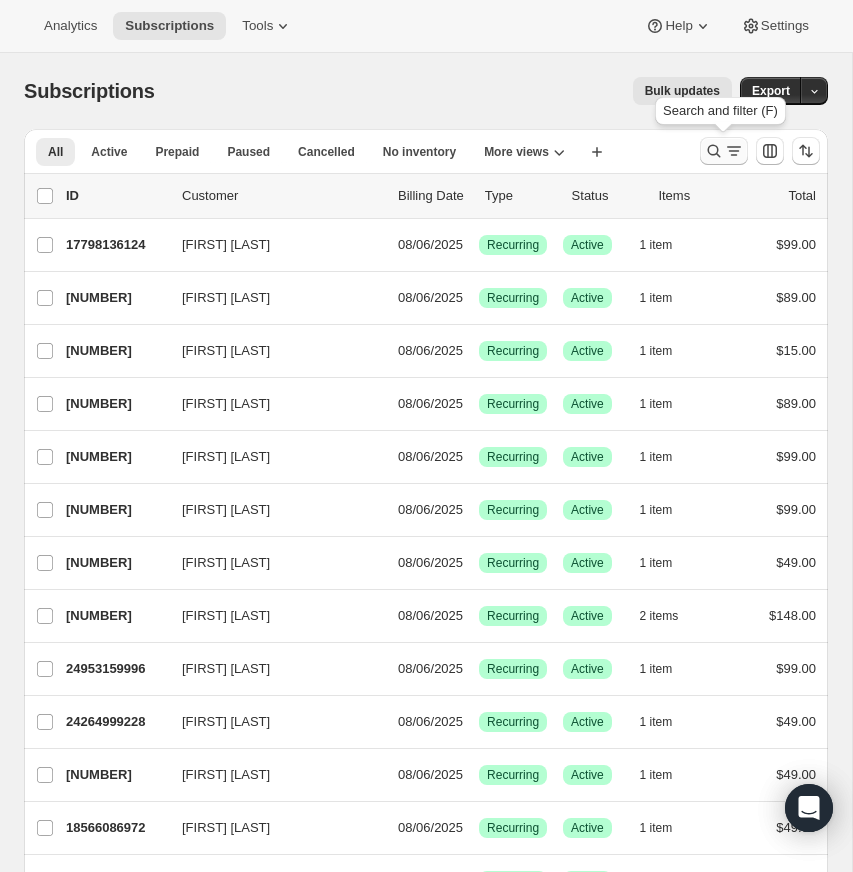 click 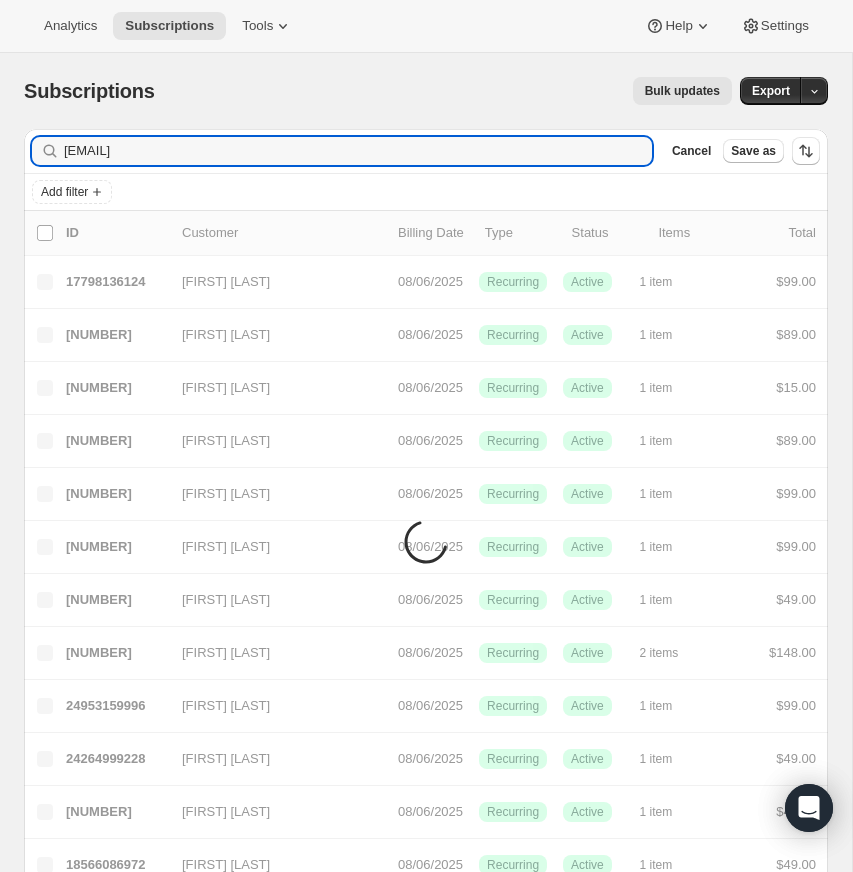 type on "[EMAIL]" 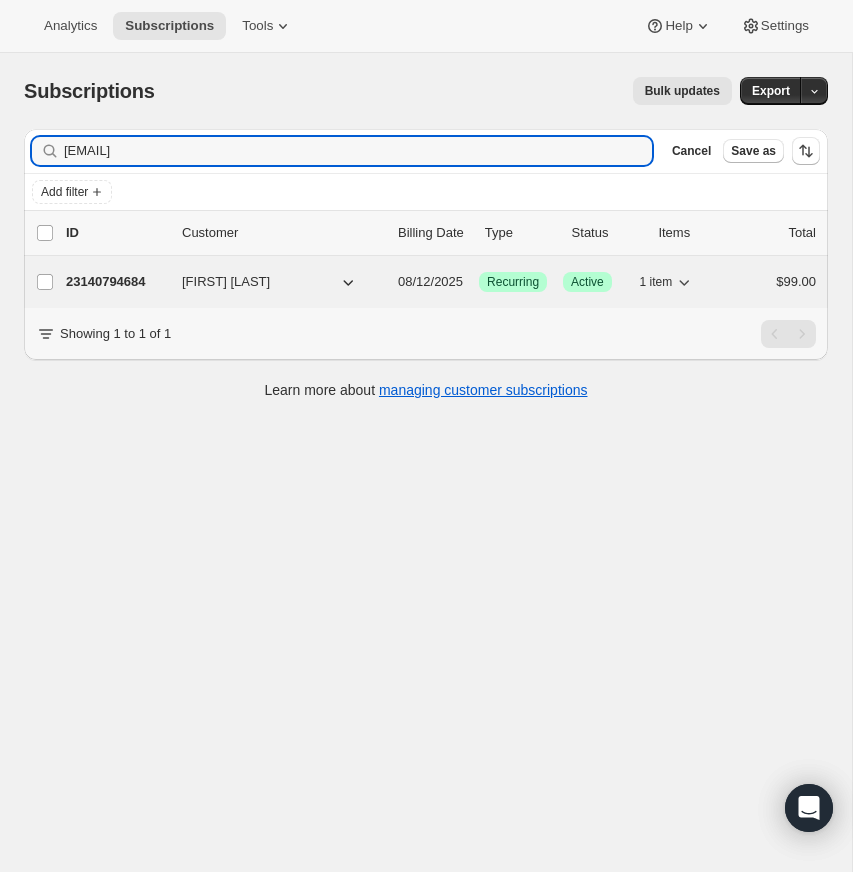 click on "23140794684" at bounding box center [116, 282] 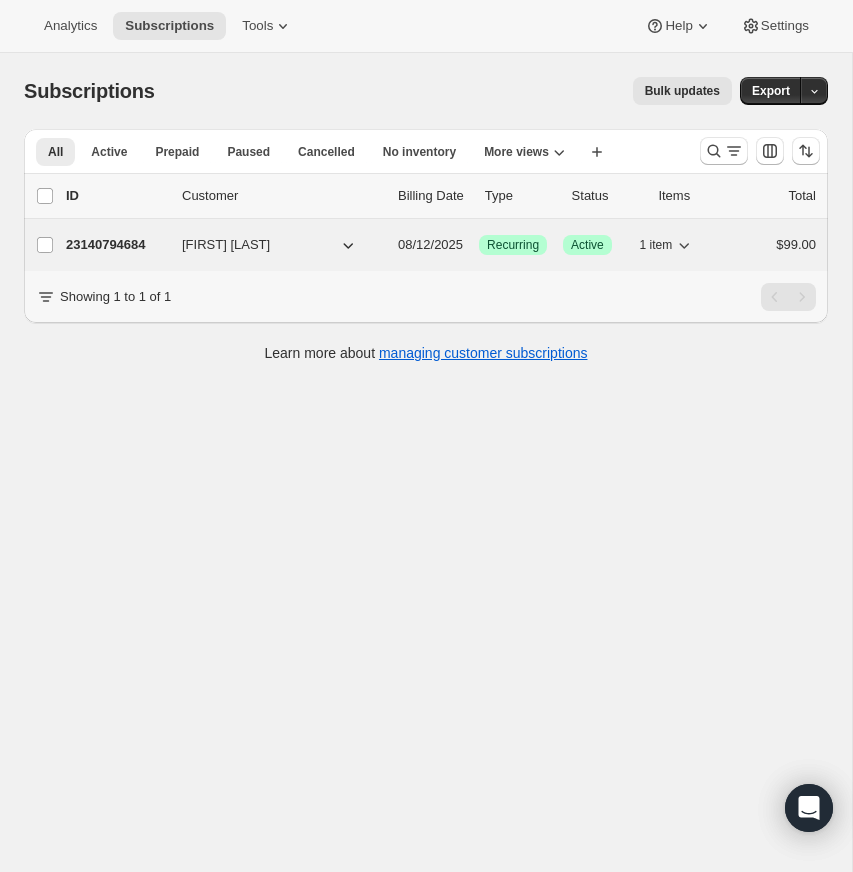 click on "23140794684" at bounding box center (116, 245) 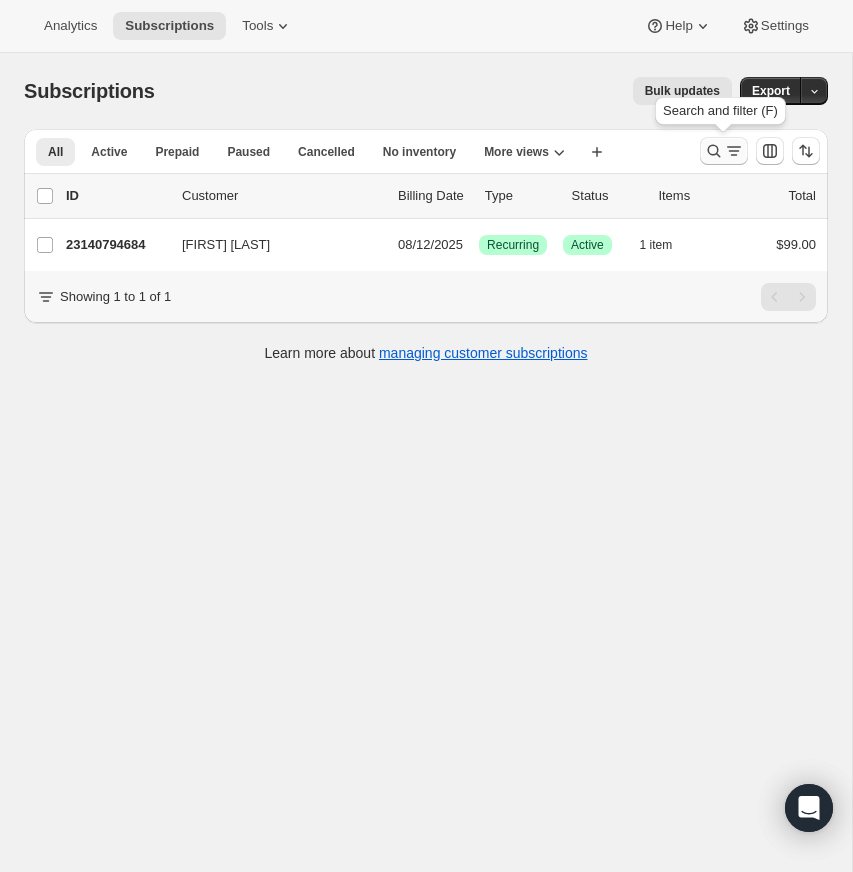 click 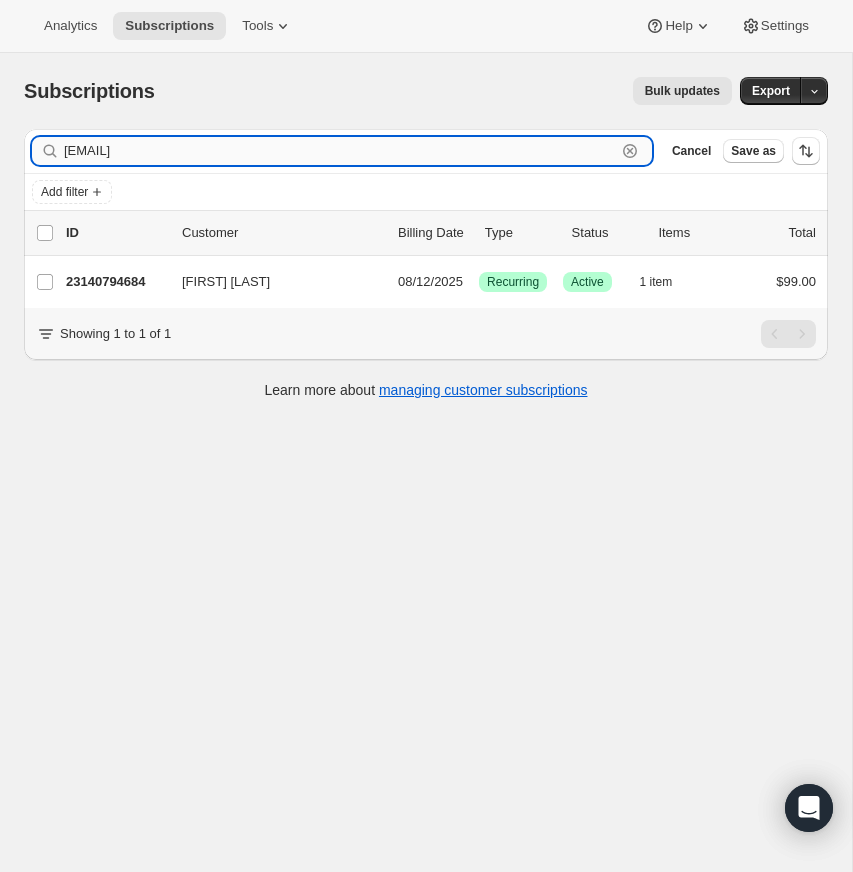 drag, startPoint x: 631, startPoint y: 151, endPoint x: 381, endPoint y: 148, distance: 250.018 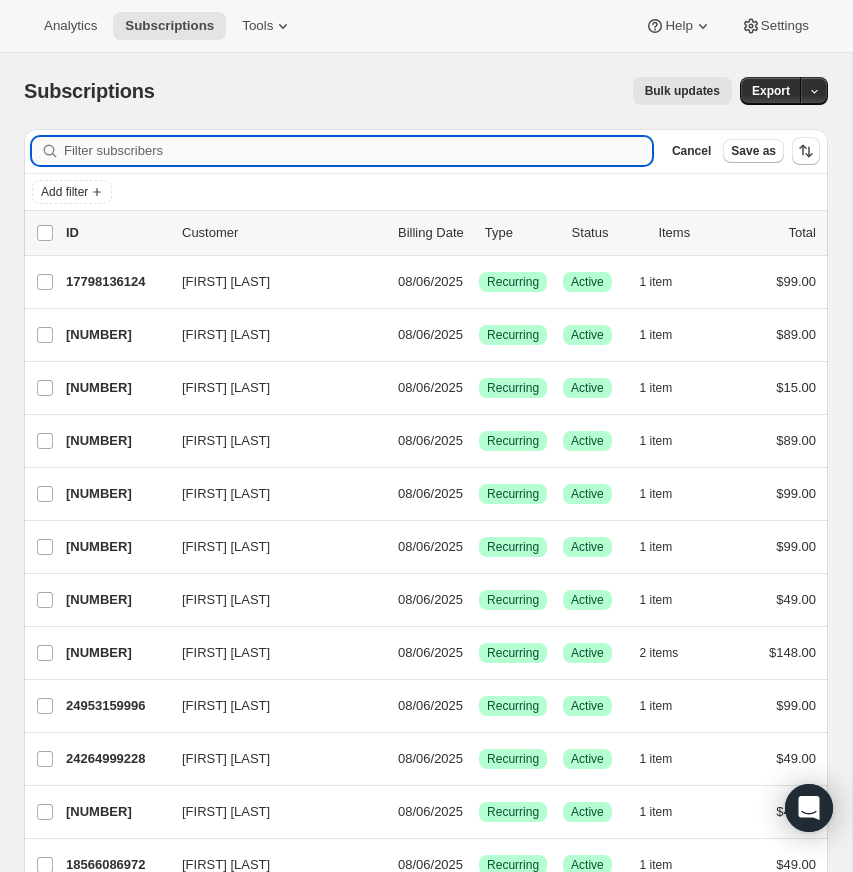 paste on "accounts@bethanysite.com" 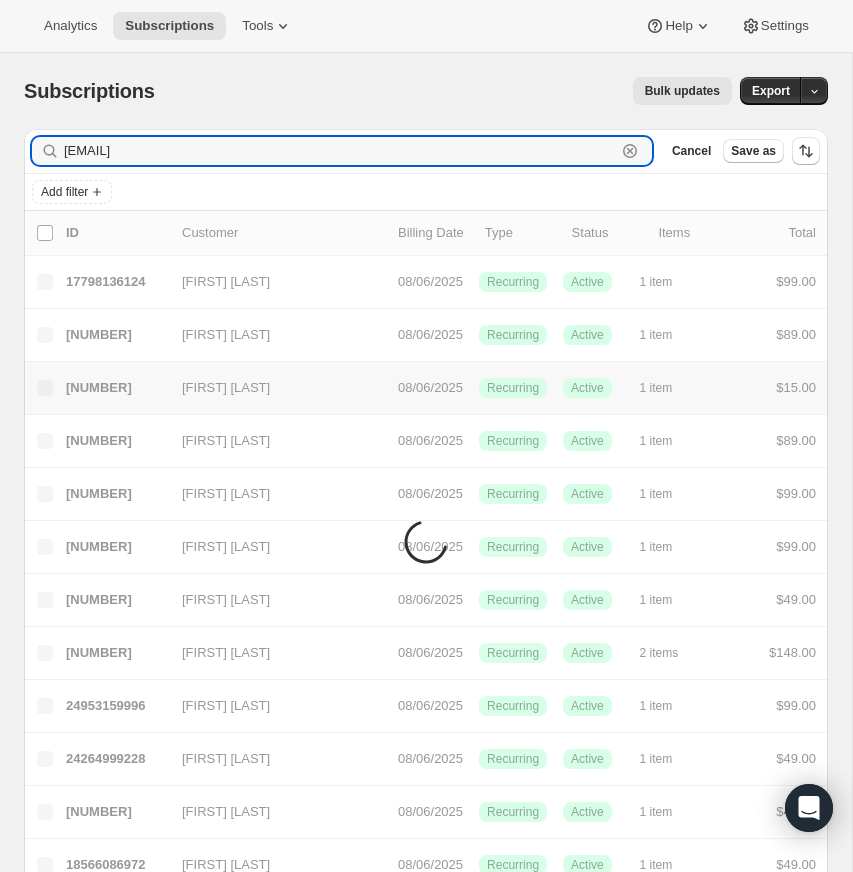 type on "accounts@bethanysite.com" 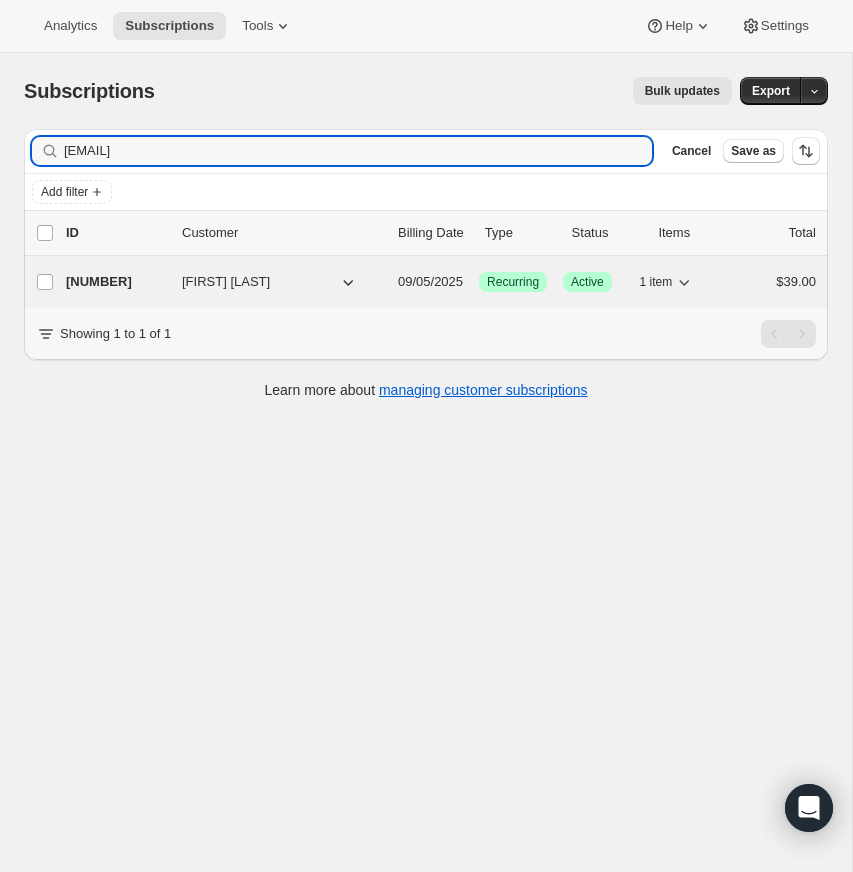 click on "17566531900" at bounding box center [116, 282] 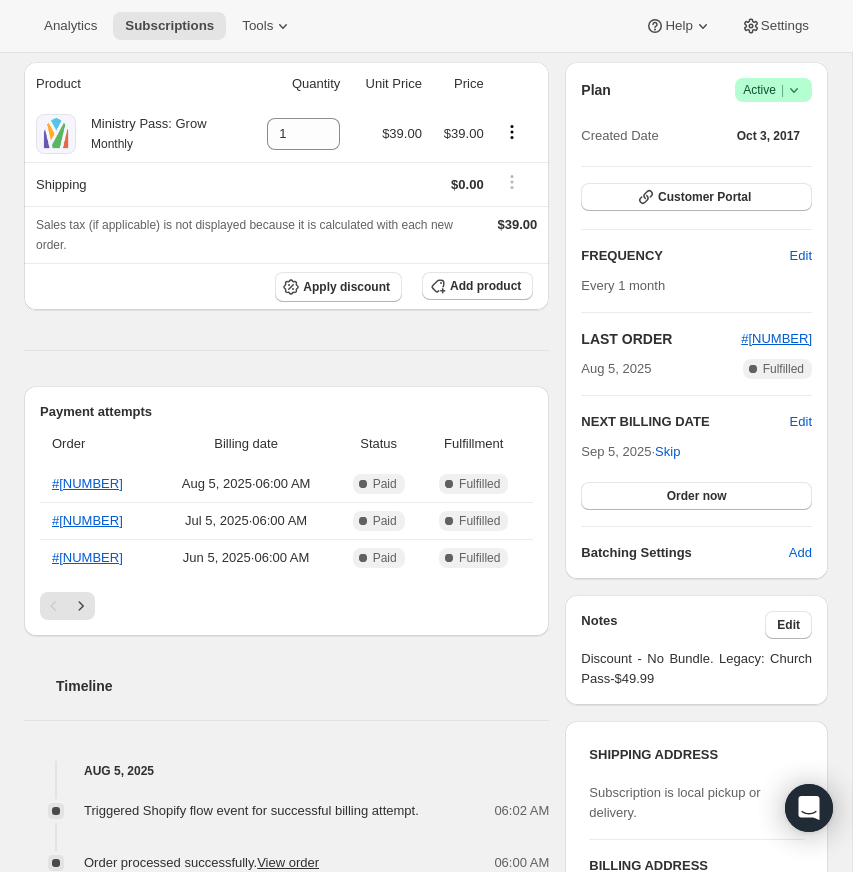 scroll, scrollTop: 177, scrollLeft: 0, axis: vertical 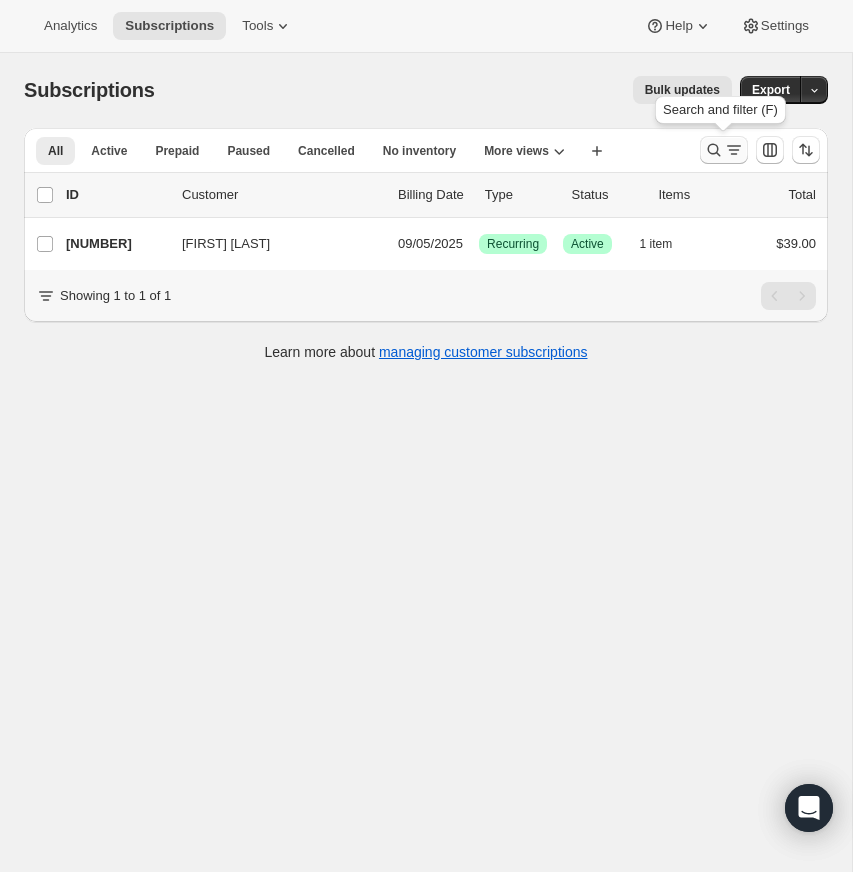 click 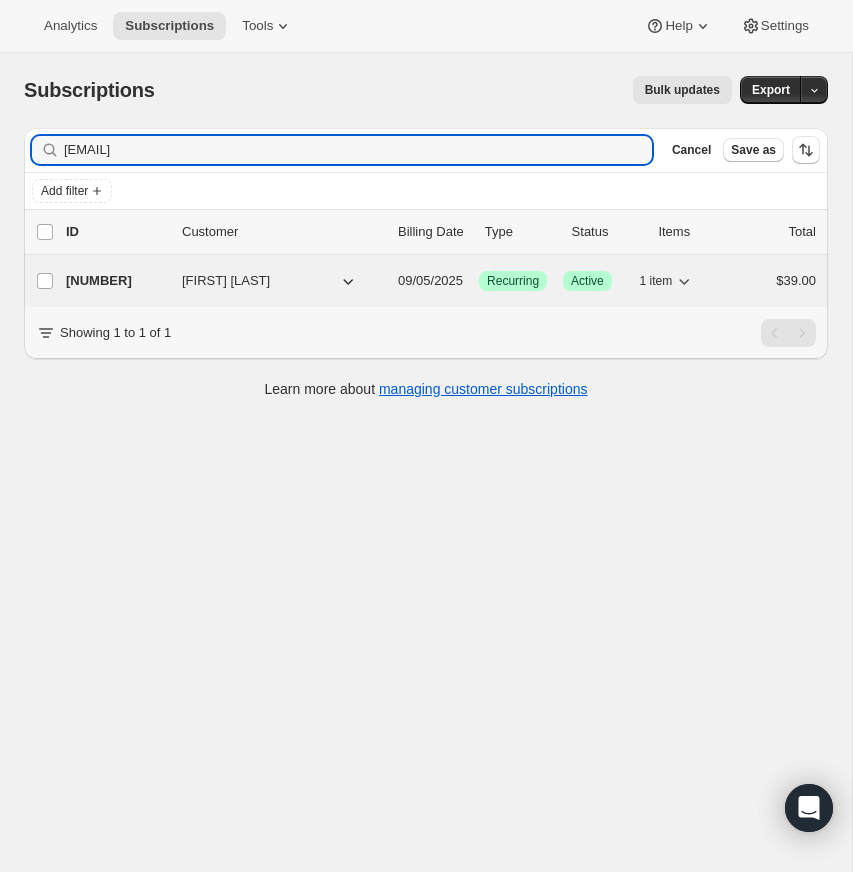 click on "17566531900" at bounding box center (116, 281) 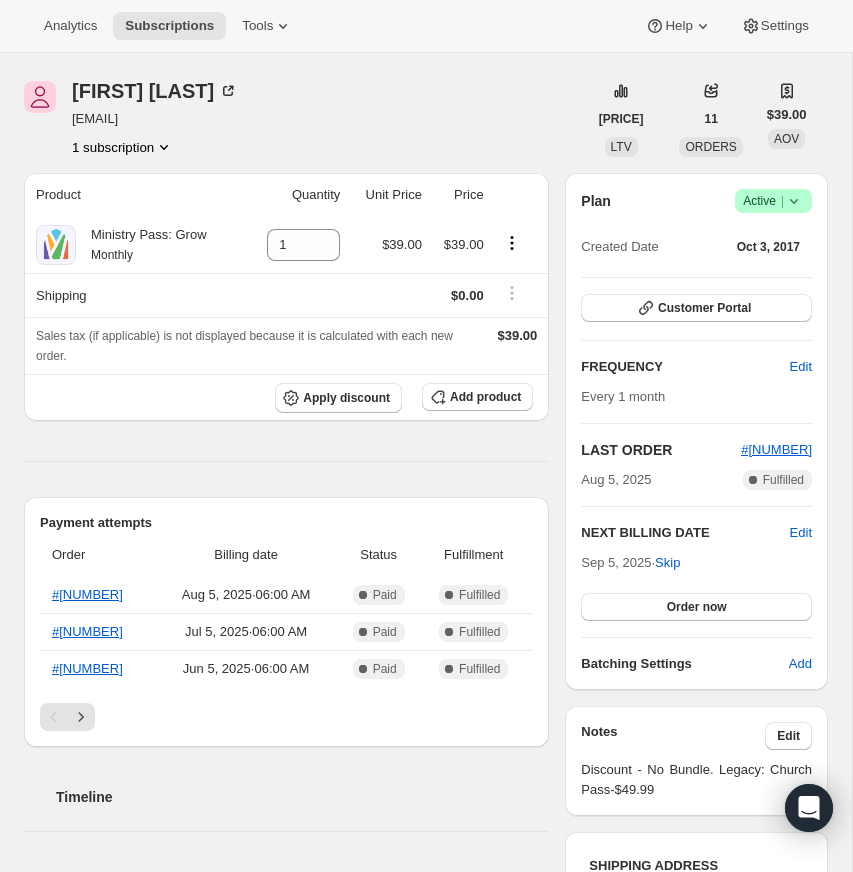 scroll, scrollTop: 0, scrollLeft: 0, axis: both 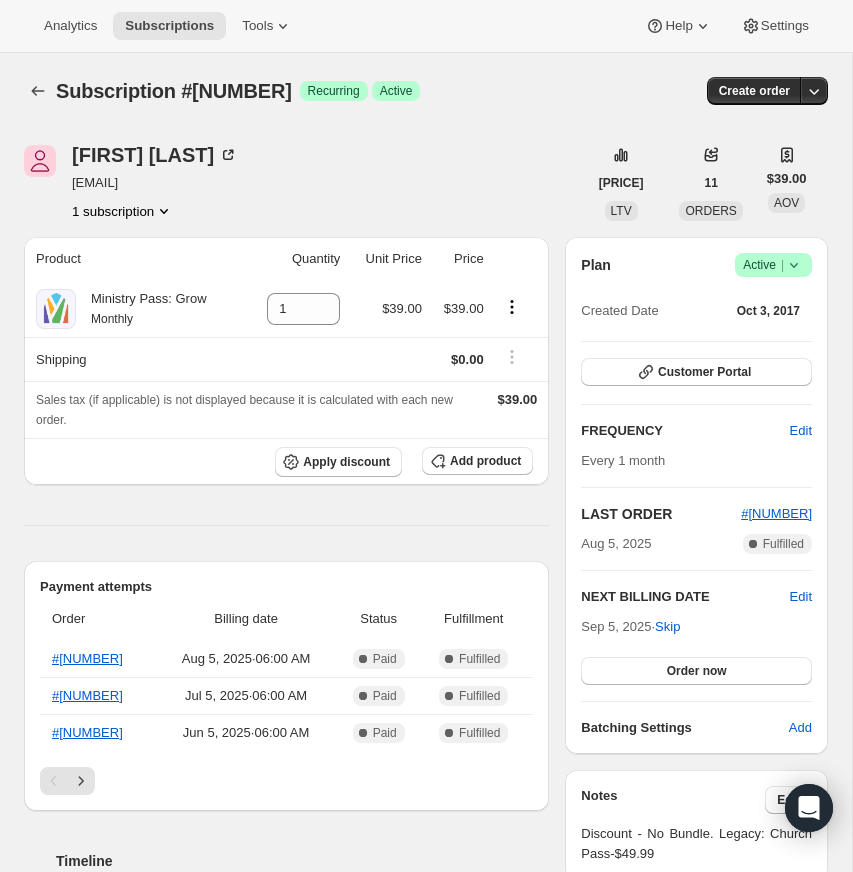 drag, startPoint x: 228, startPoint y: 183, endPoint x: 96, endPoint y: 187, distance: 132.0606 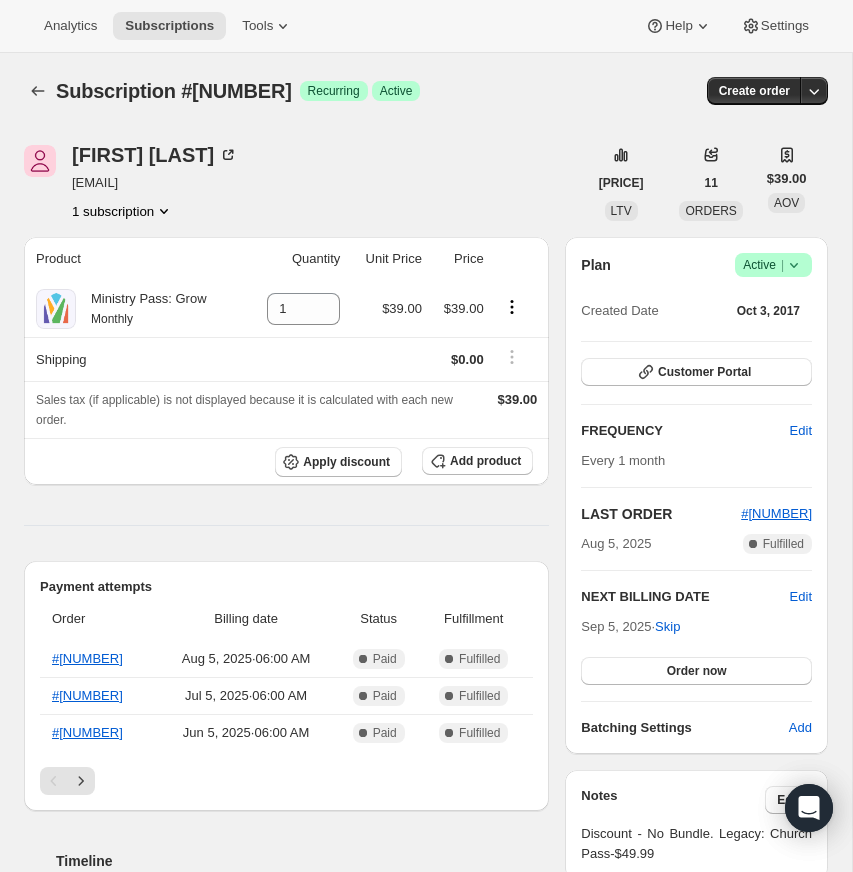 copy on "accounts@bethanysite.com" 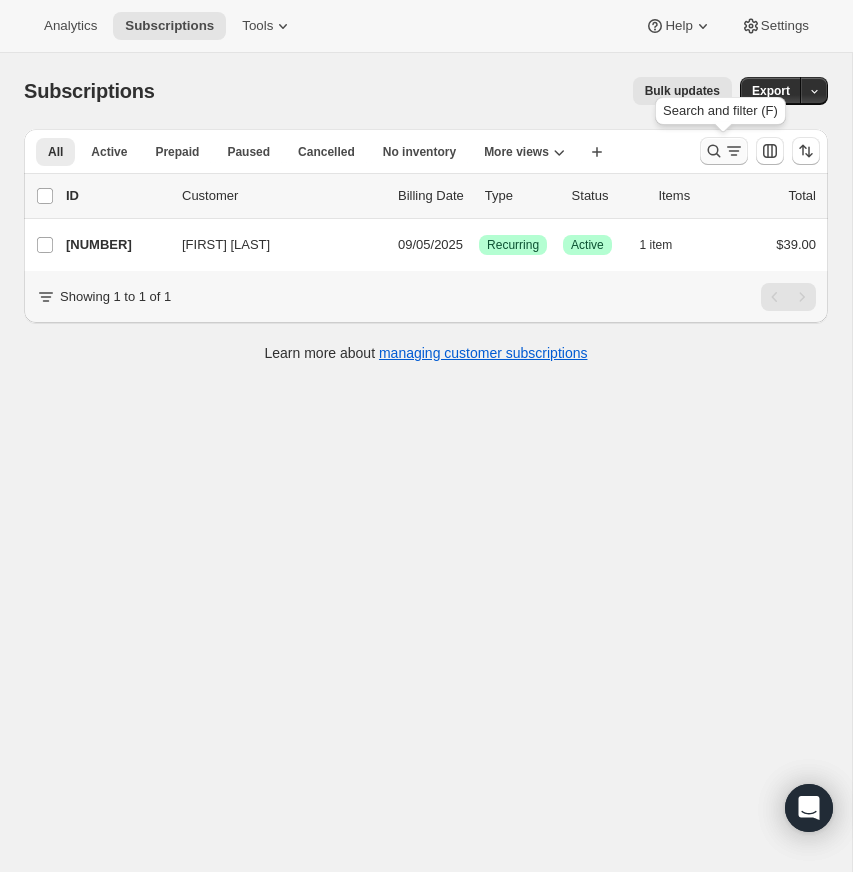 click 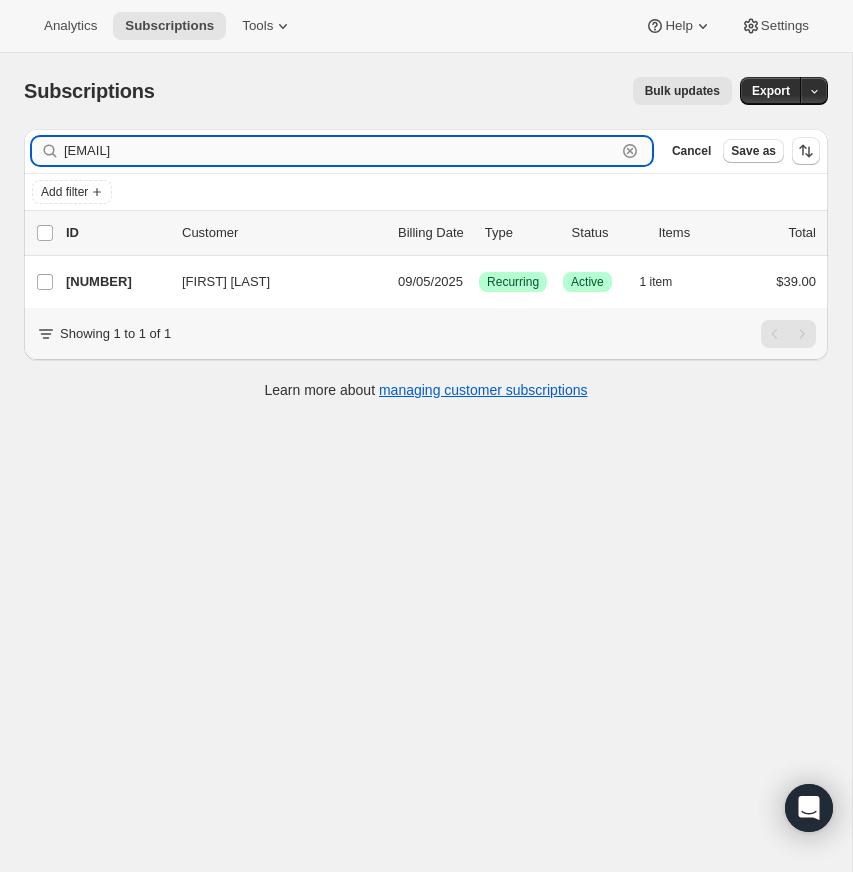 click 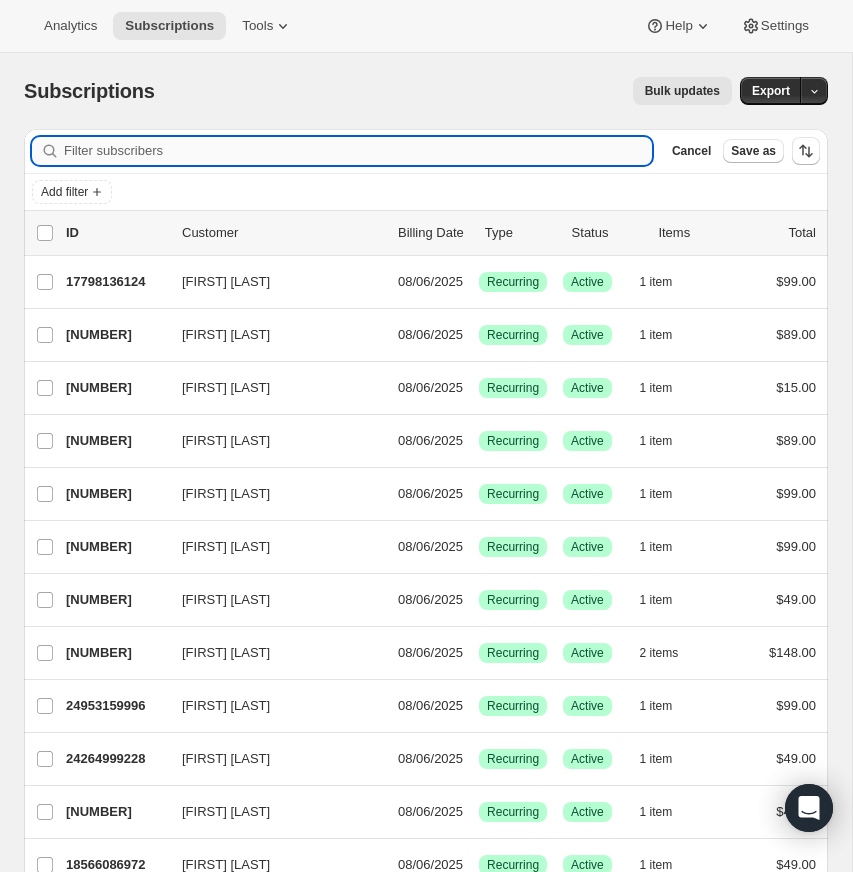 paste on "jen87harris@gmail.com" 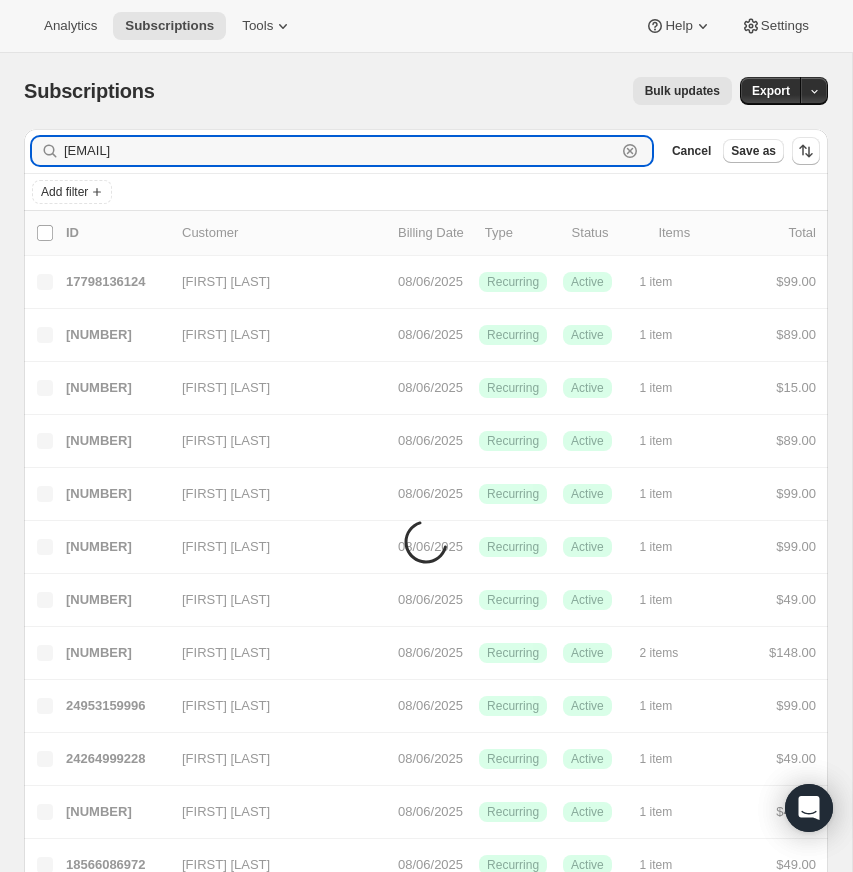 type on "jen87harris@gmail.com" 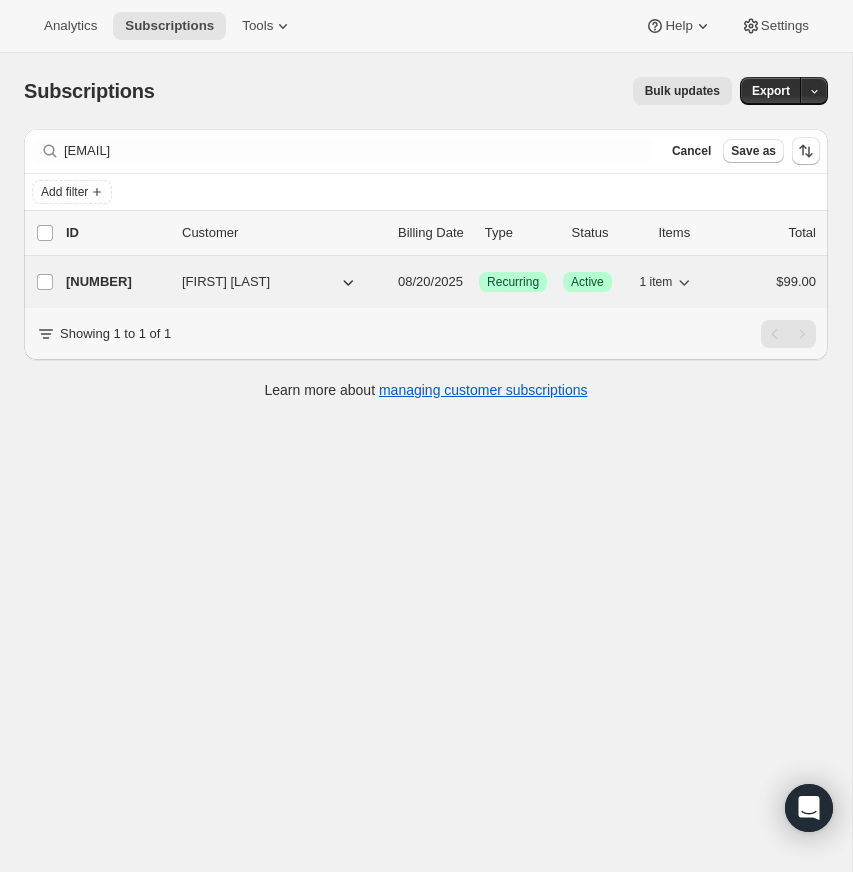 click on "26678296892" at bounding box center [116, 282] 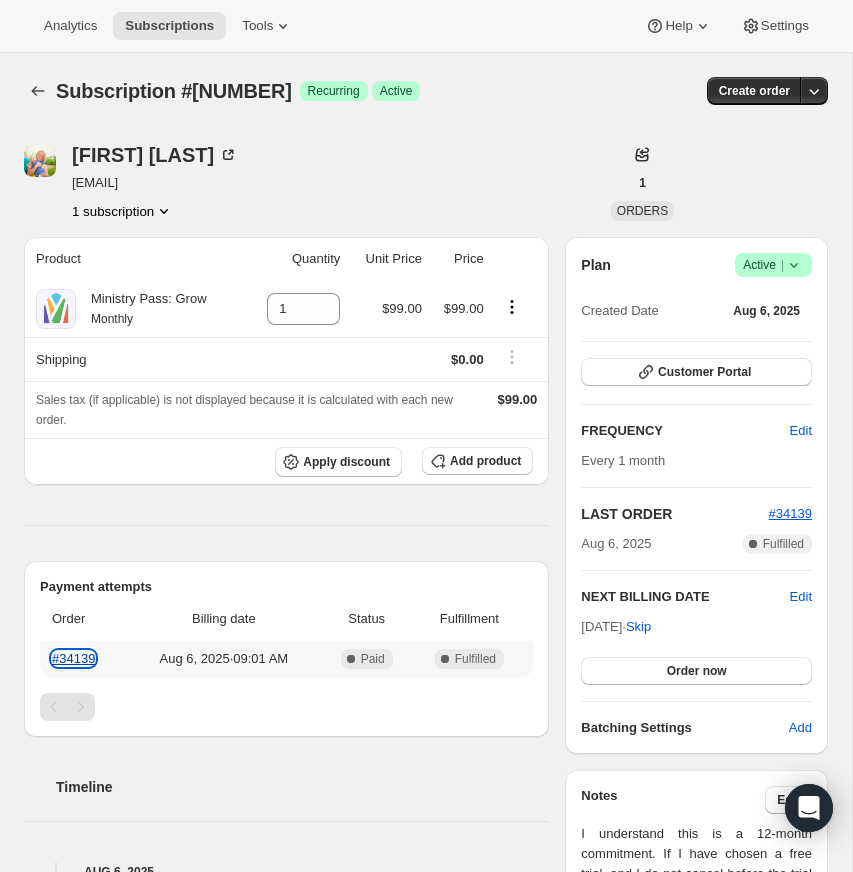 click on "#34139" at bounding box center (73, 658) 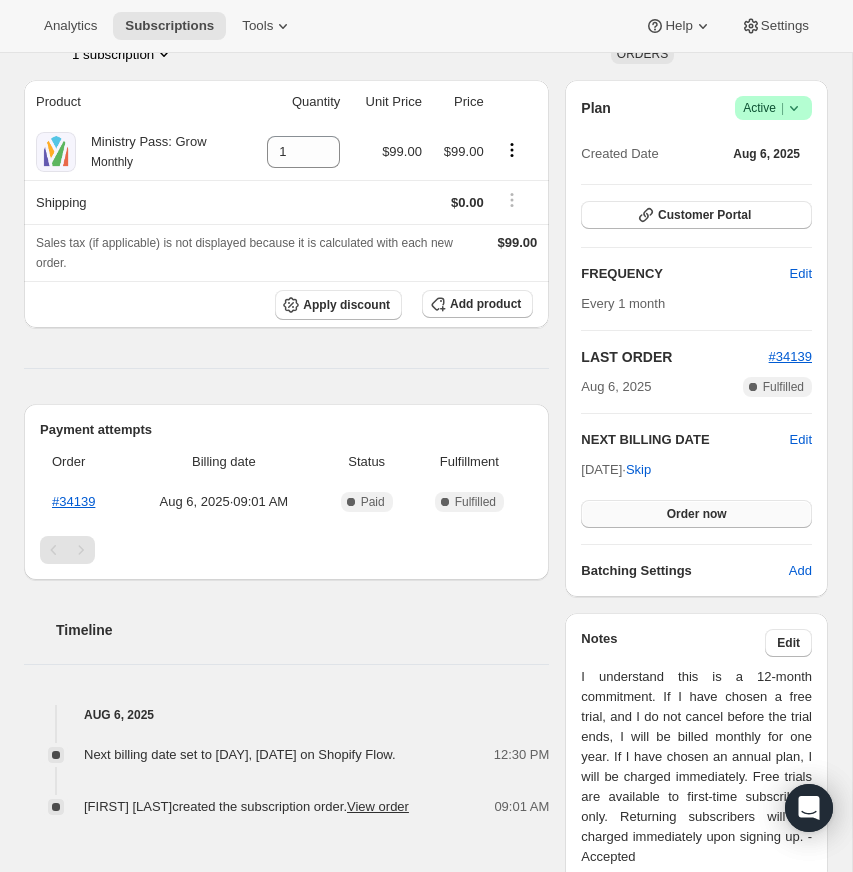 scroll, scrollTop: 0, scrollLeft: 0, axis: both 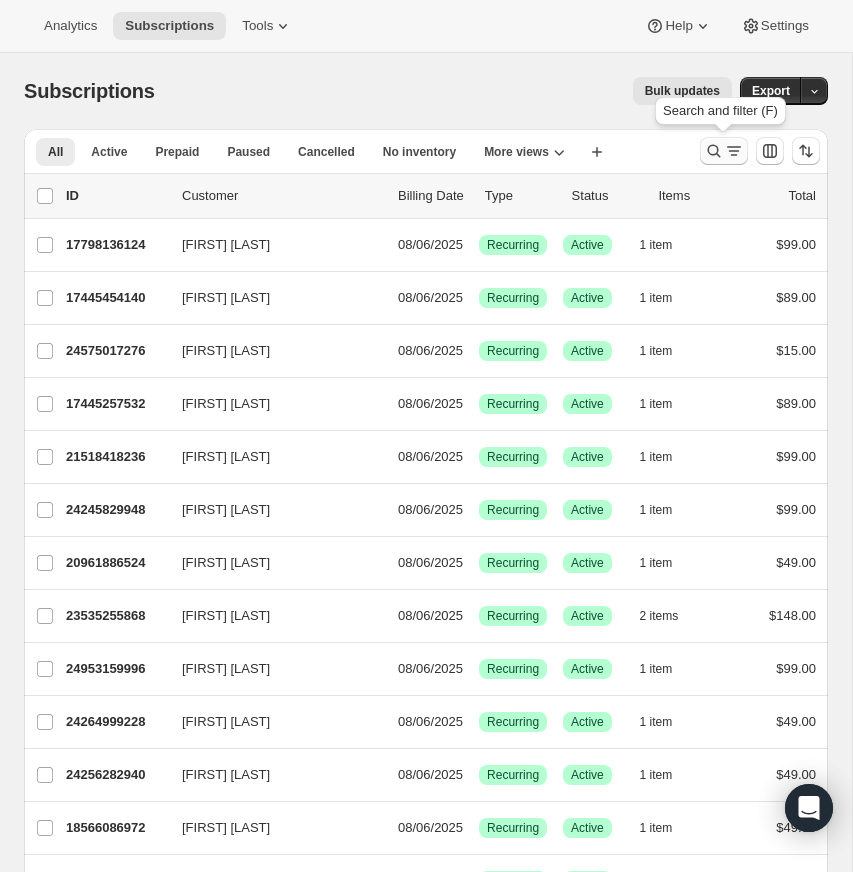 click 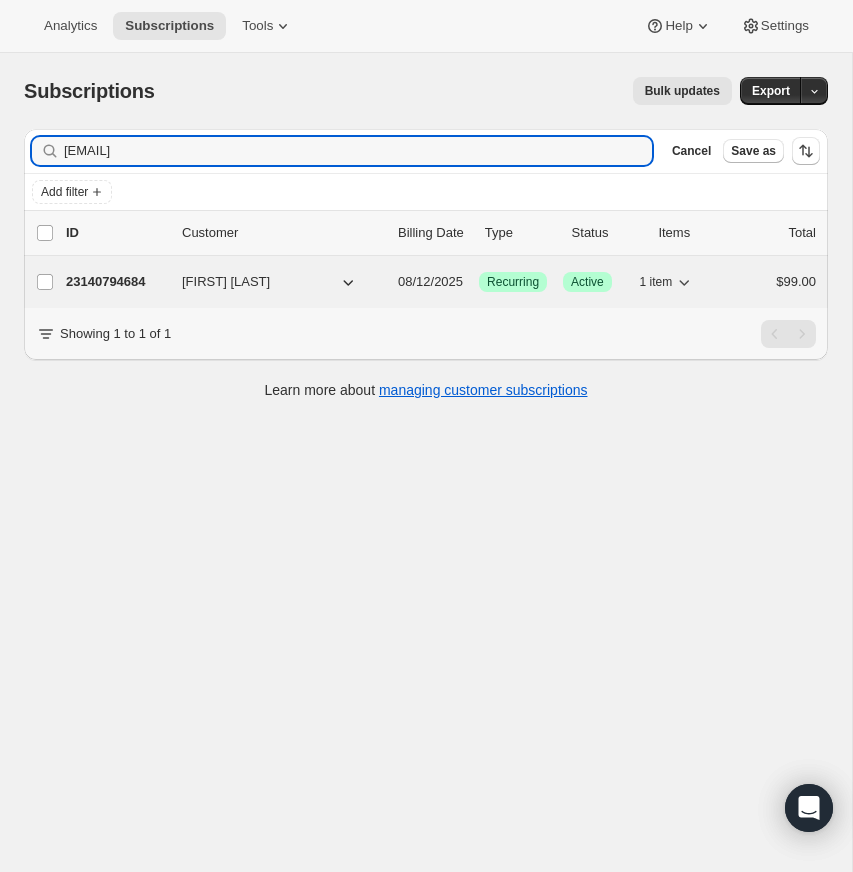 type on "sroth@llmc.org" 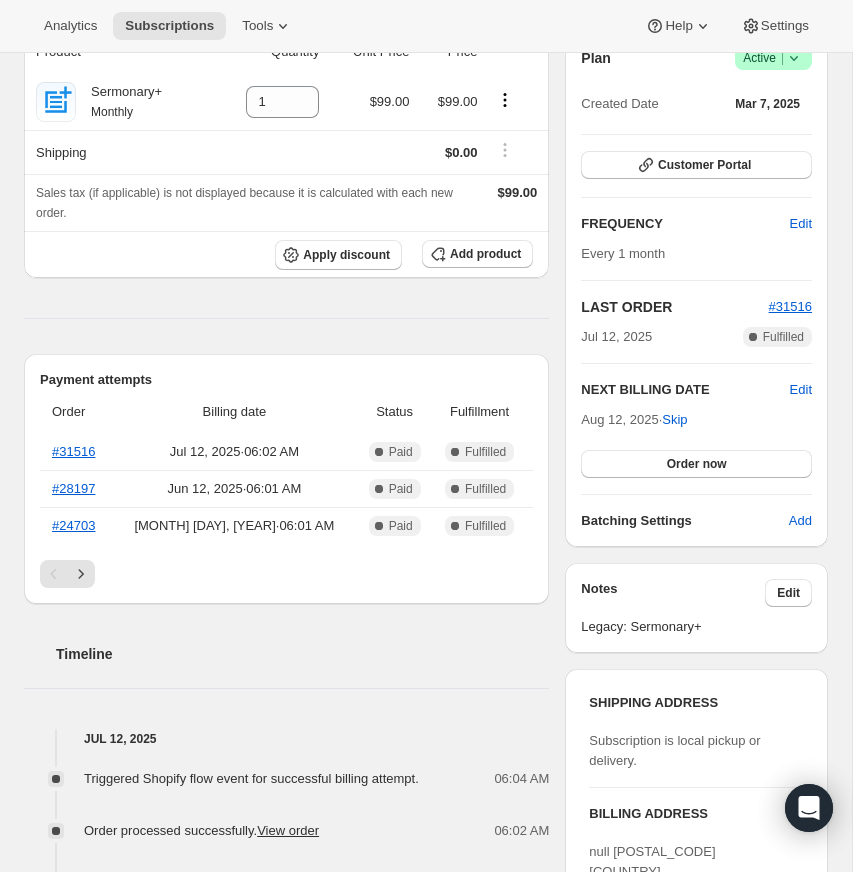 scroll, scrollTop: 147, scrollLeft: 0, axis: vertical 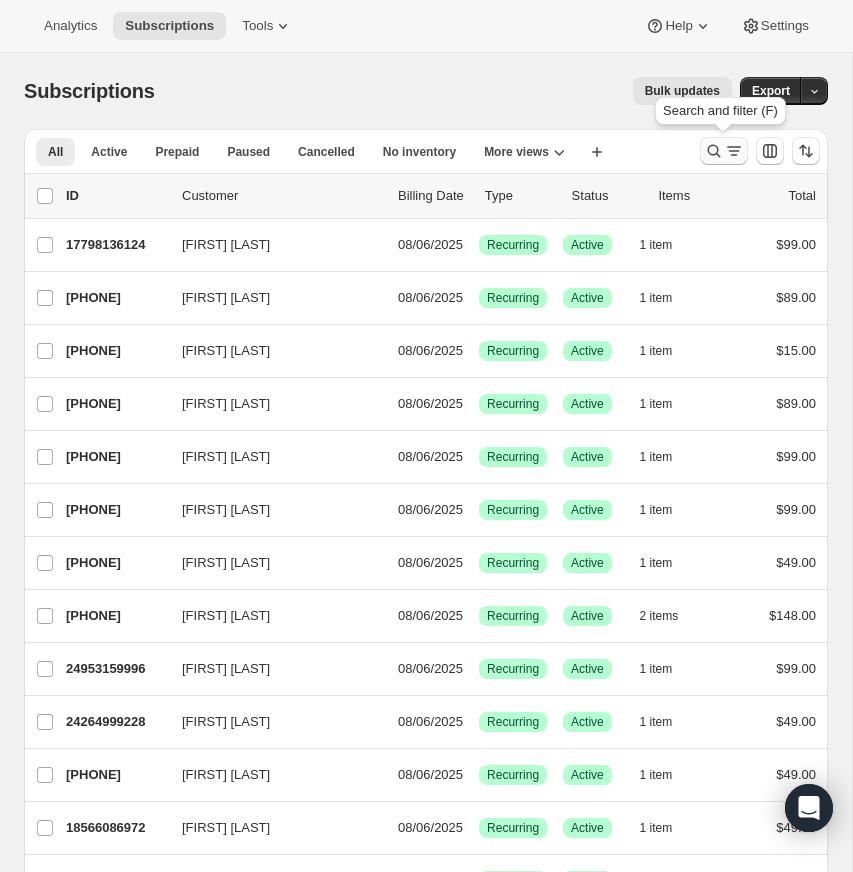 click 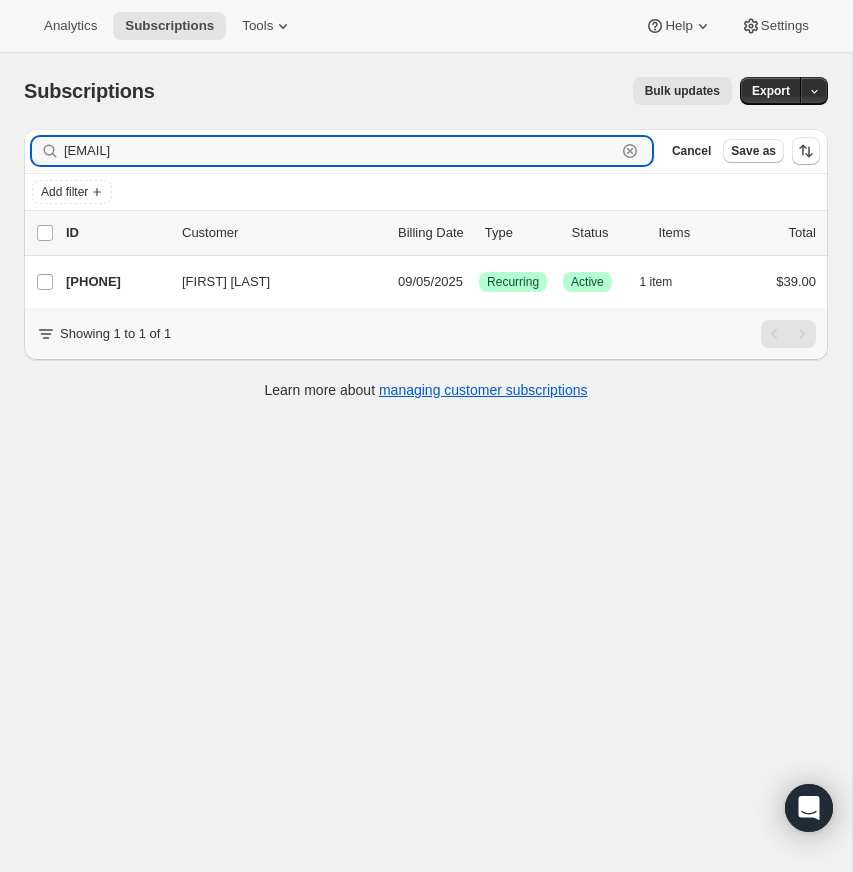 drag, startPoint x: 113, startPoint y: 154, endPoint x: 56, endPoint y: 152, distance: 57.035076 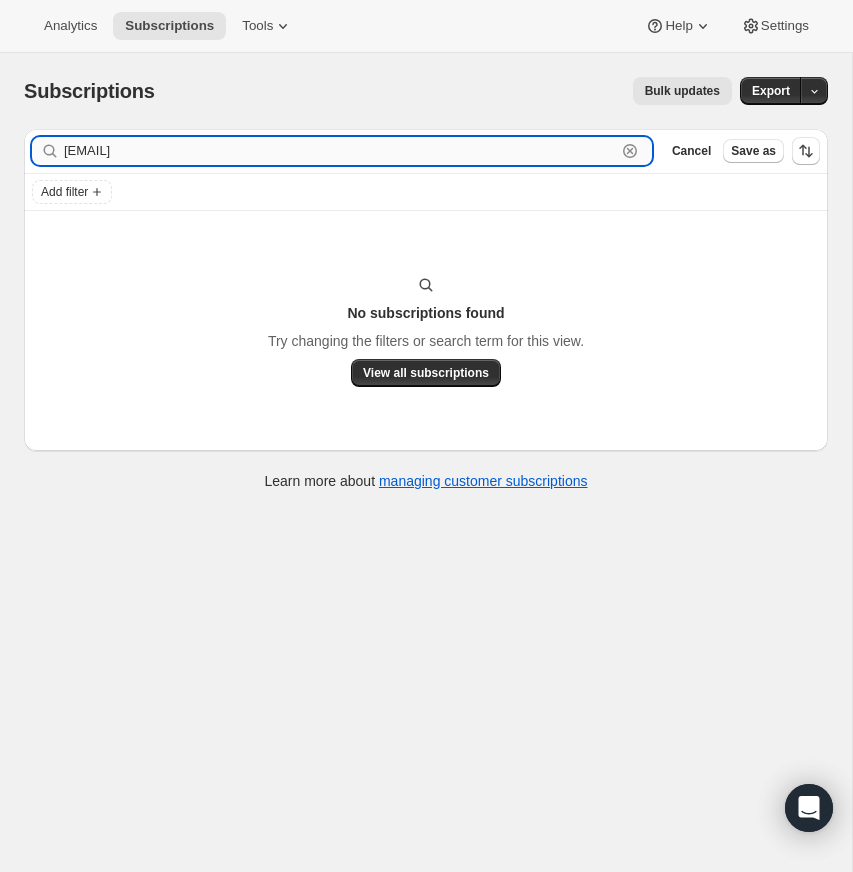 click on "jon@bethanysite.com" at bounding box center (340, 151) 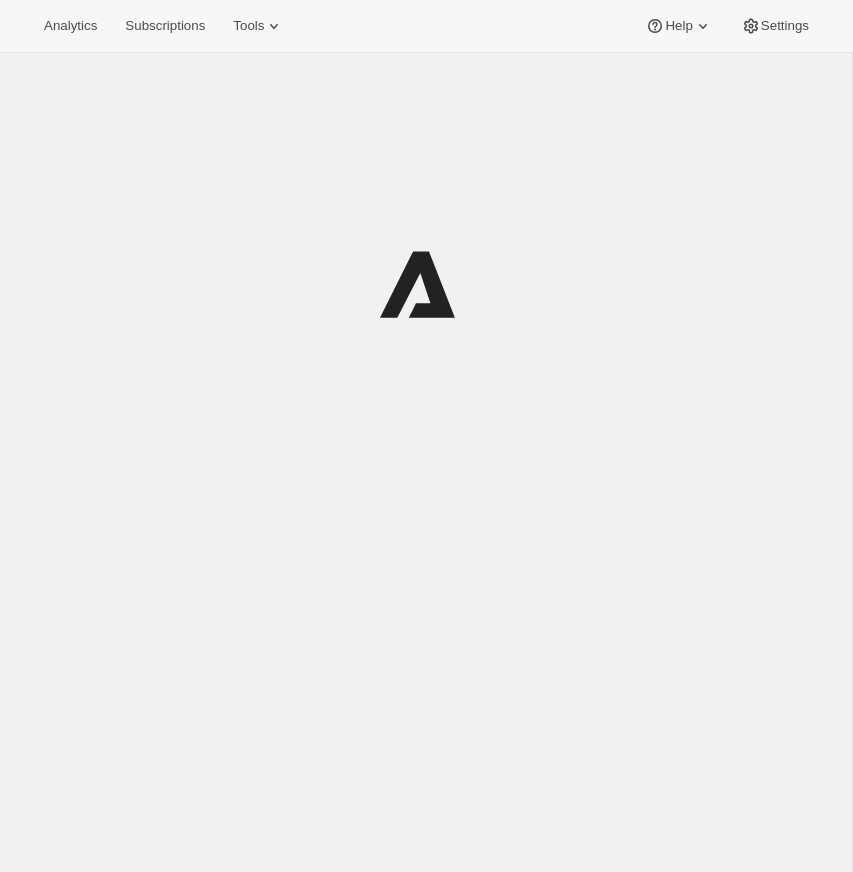 scroll, scrollTop: 0, scrollLeft: 0, axis: both 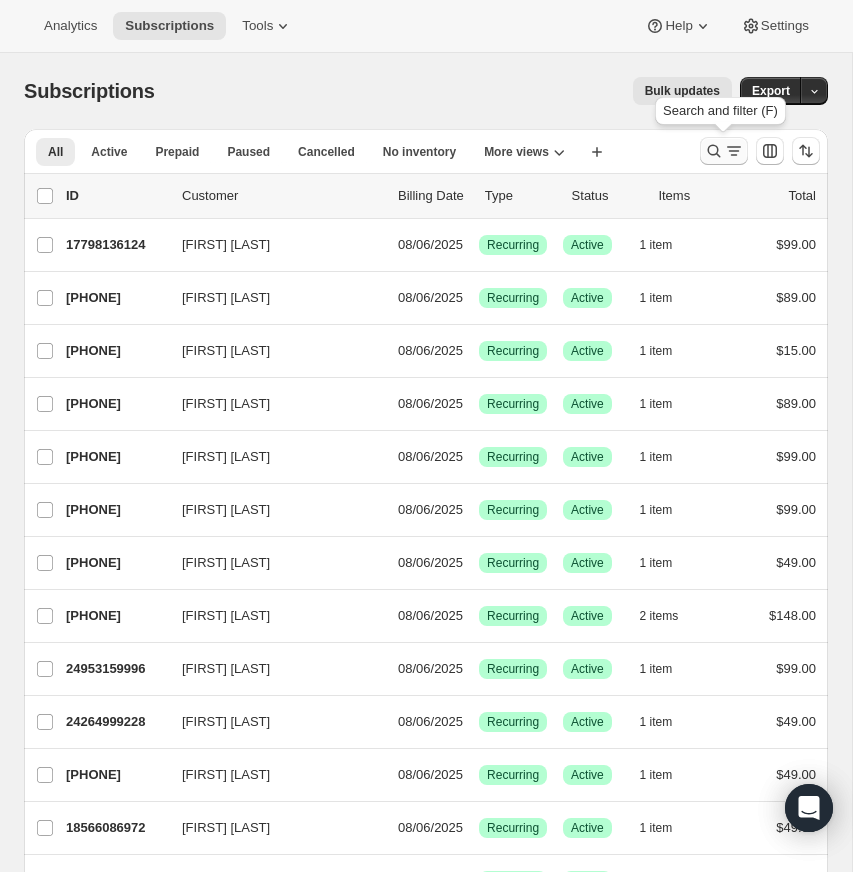 click 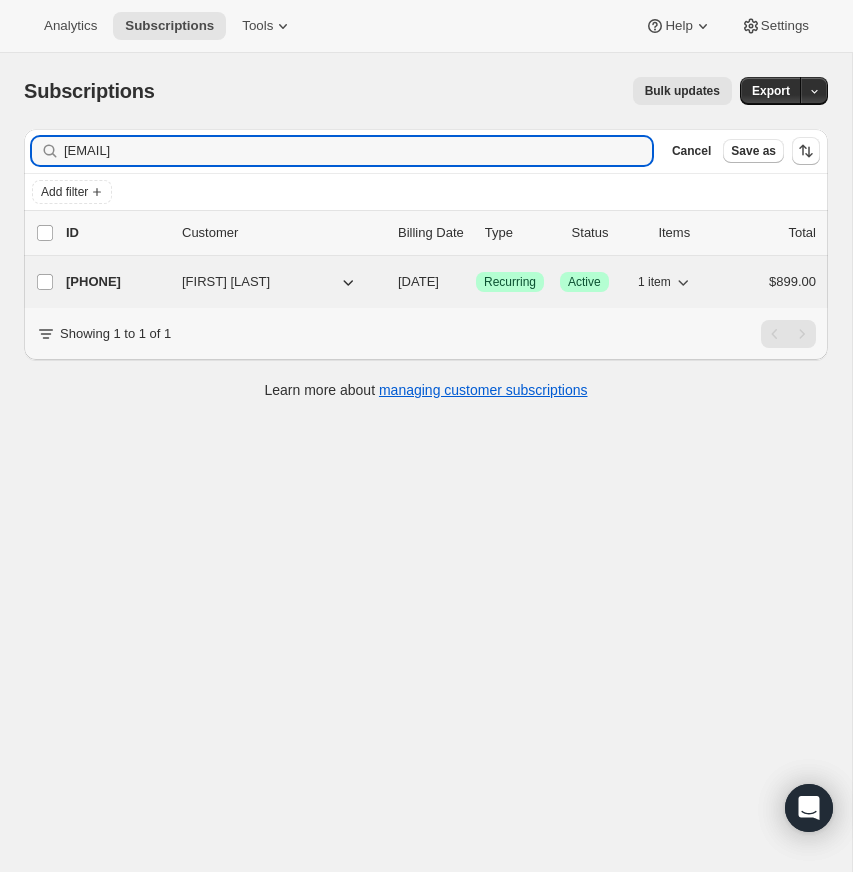 type on "cclumc8@cclumc.com" 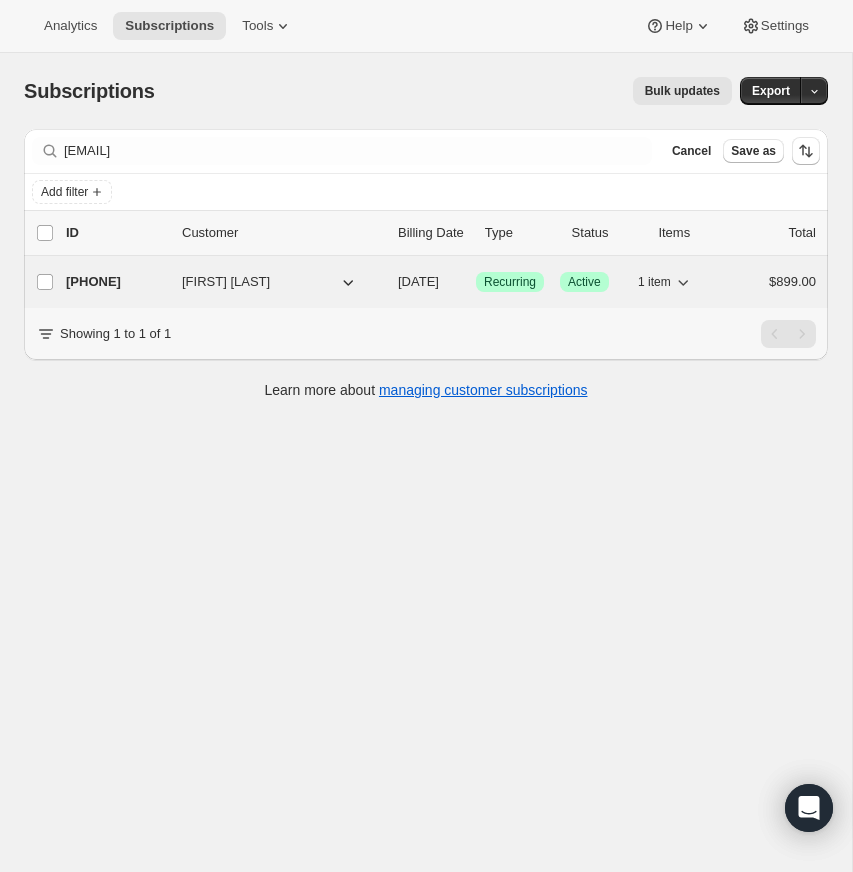 click on "26502365500" at bounding box center (116, 282) 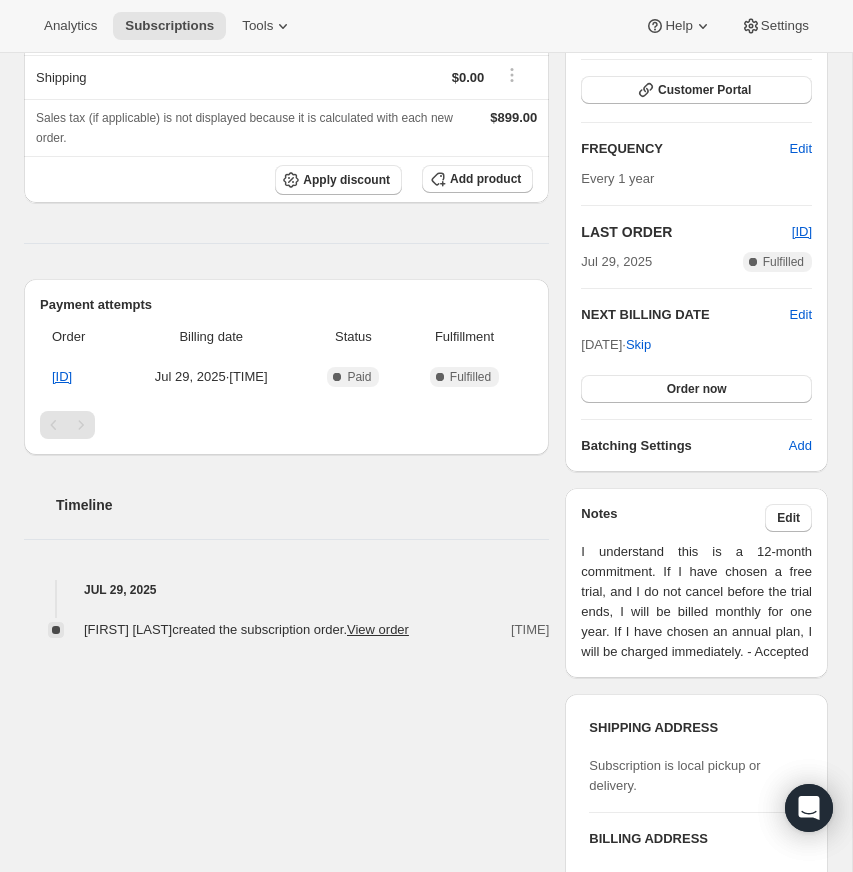 scroll, scrollTop: 0, scrollLeft: 0, axis: both 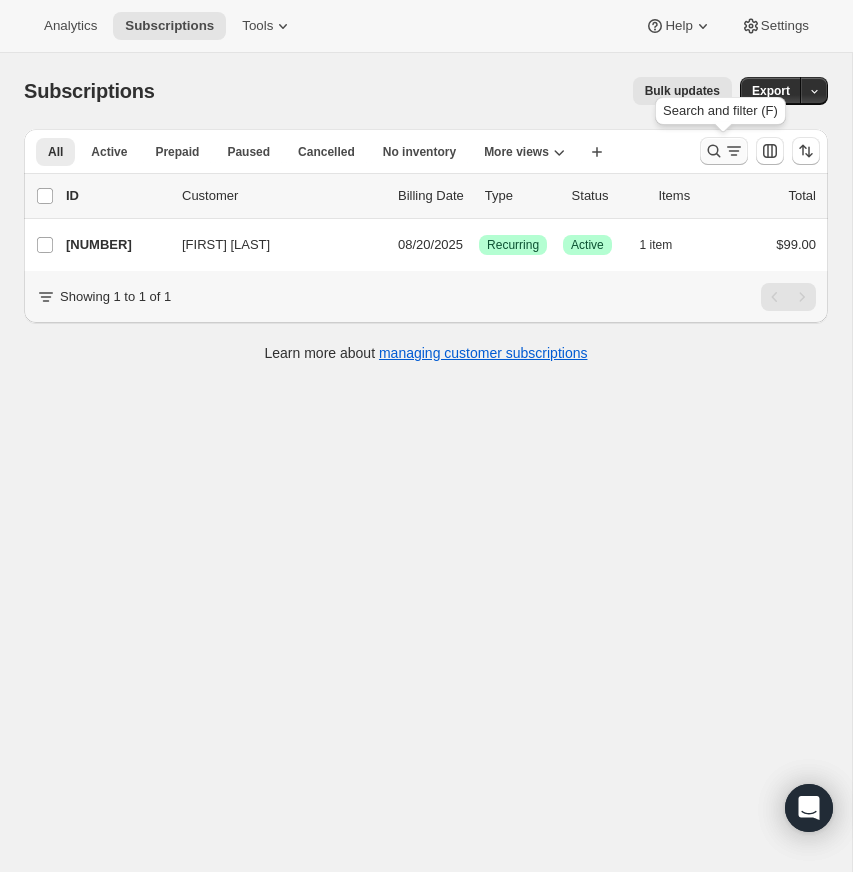 click 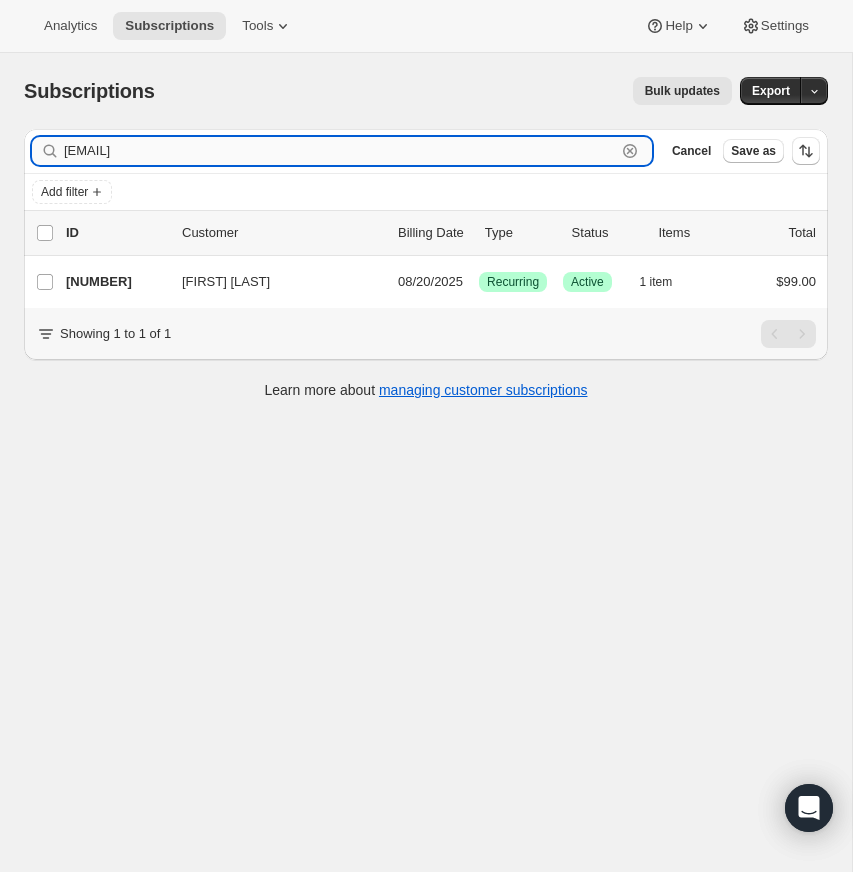 drag, startPoint x: 632, startPoint y: 147, endPoint x: 455, endPoint y: 143, distance: 177.0452 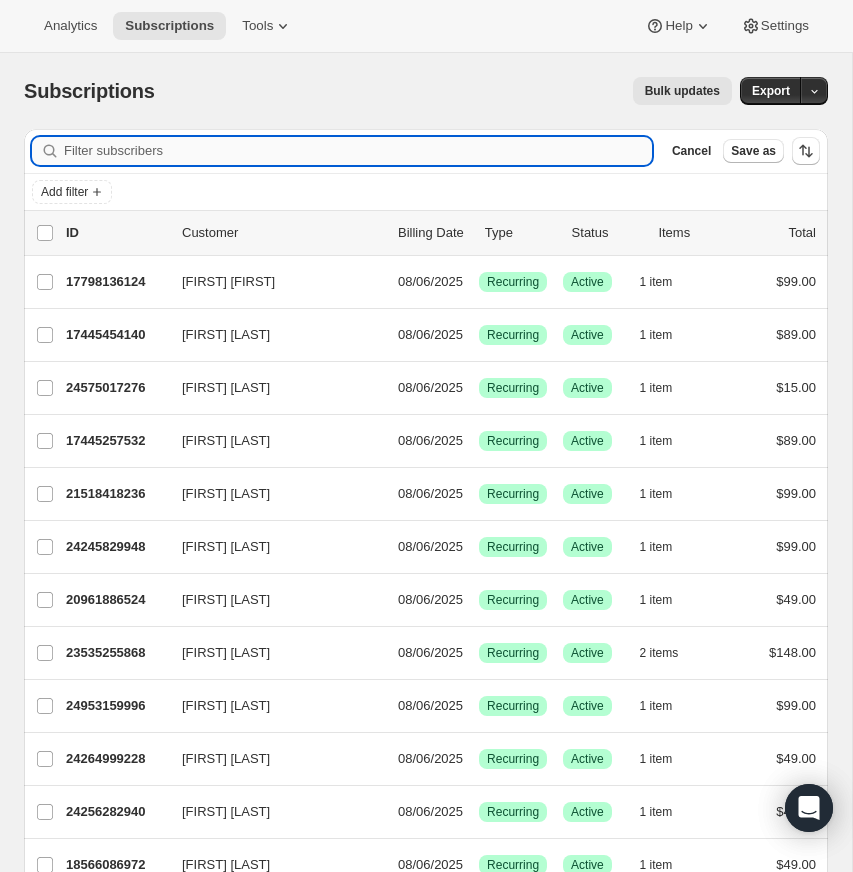 paste on "[EMAIL]" 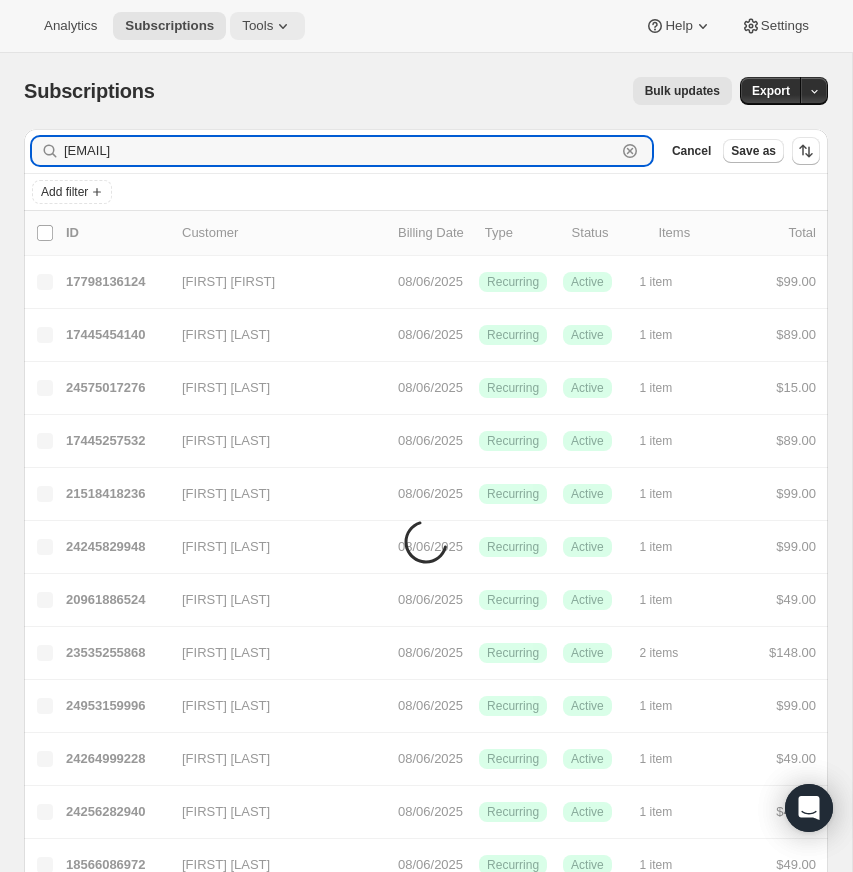 type on "[EMAIL]" 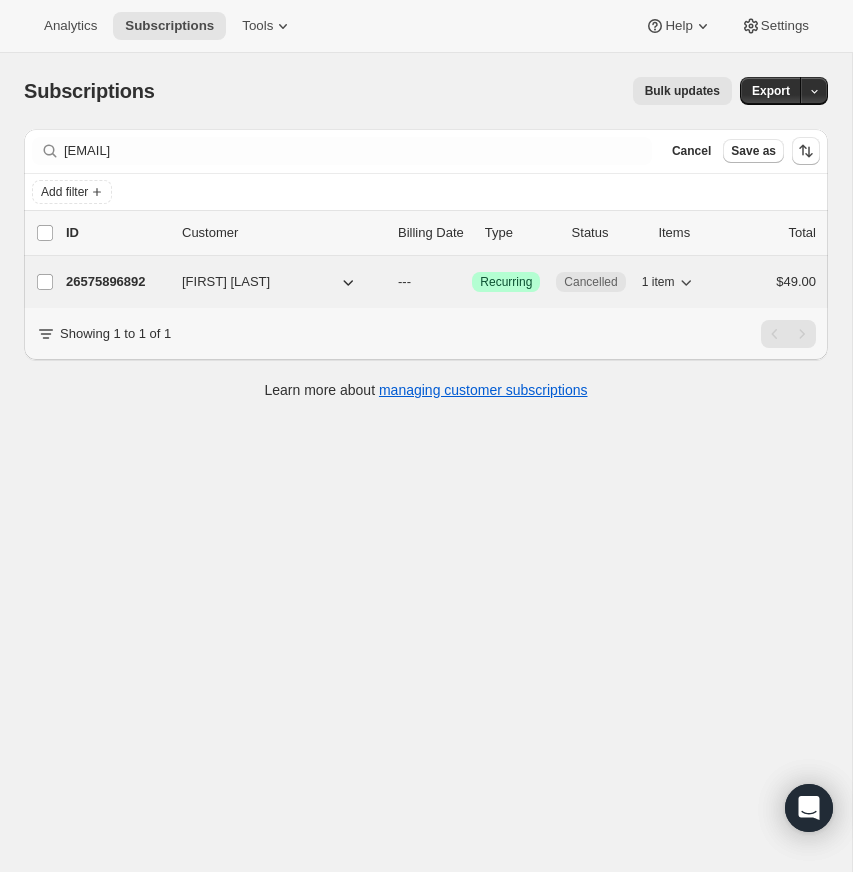 click on "26575896892" at bounding box center (116, 282) 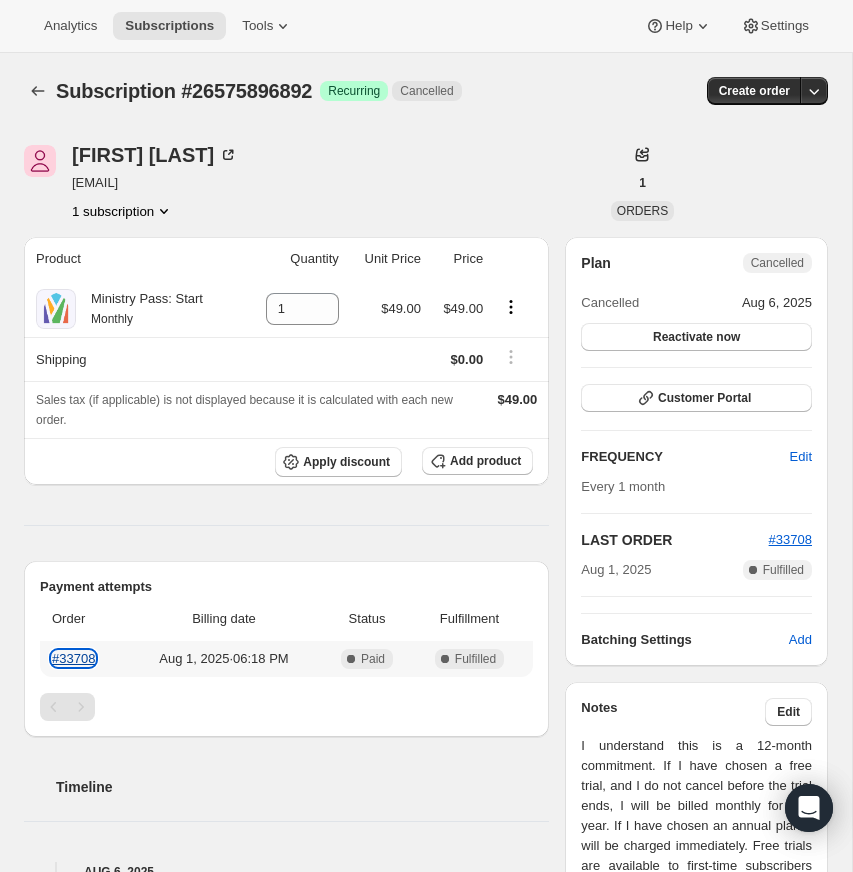 click on "#33708" at bounding box center [73, 658] 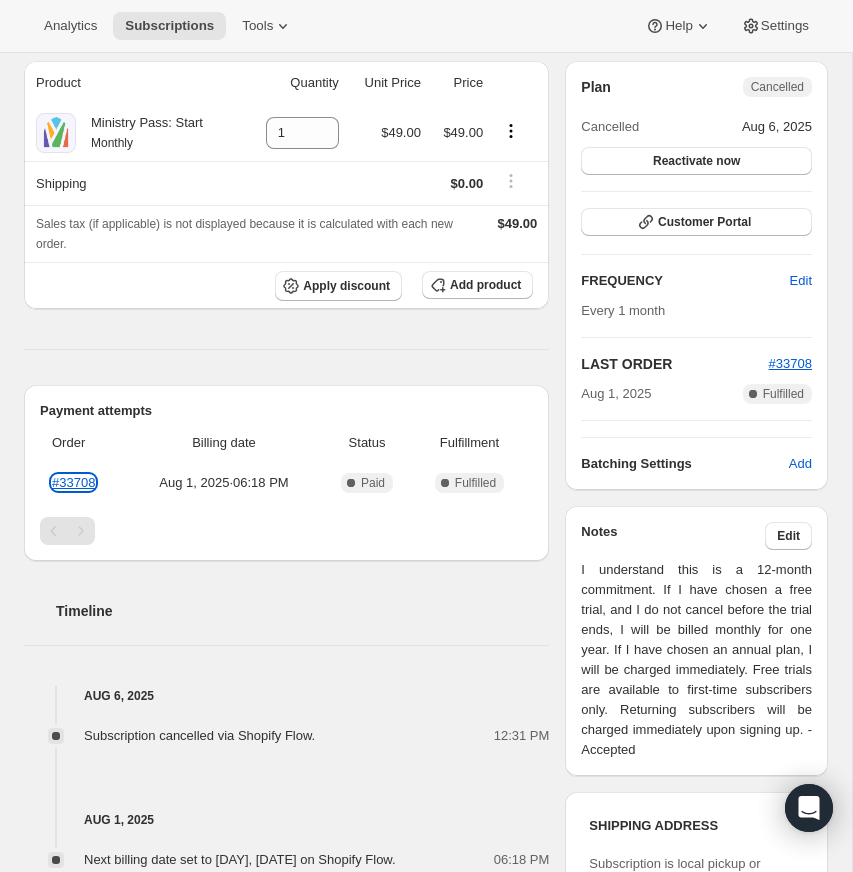 scroll, scrollTop: 0, scrollLeft: 0, axis: both 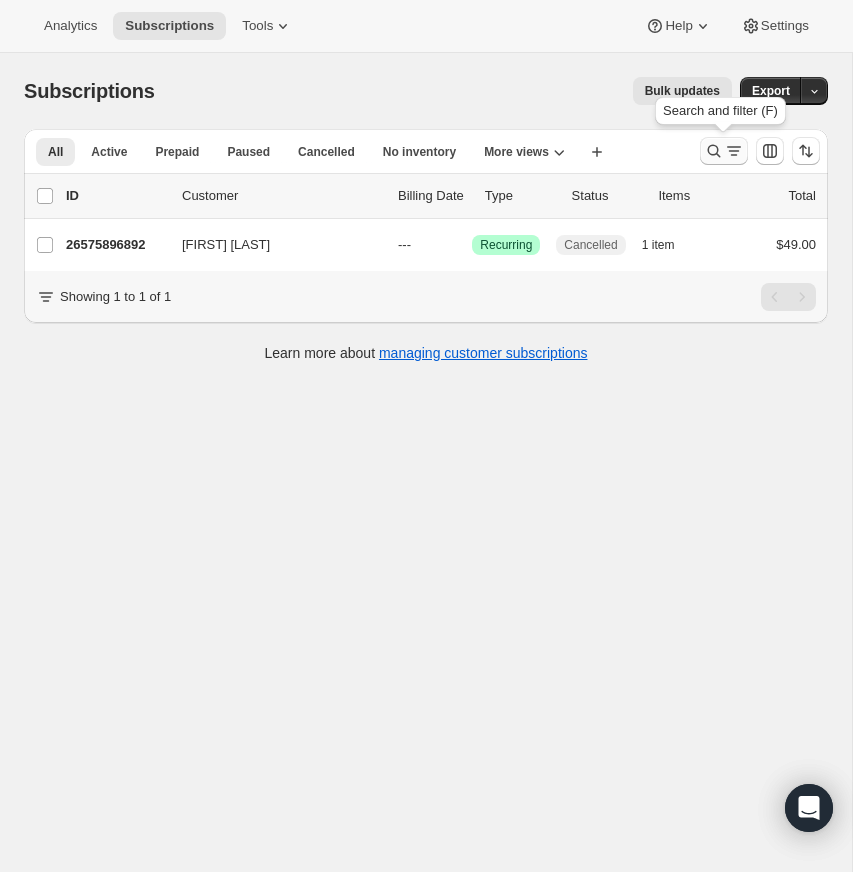 click 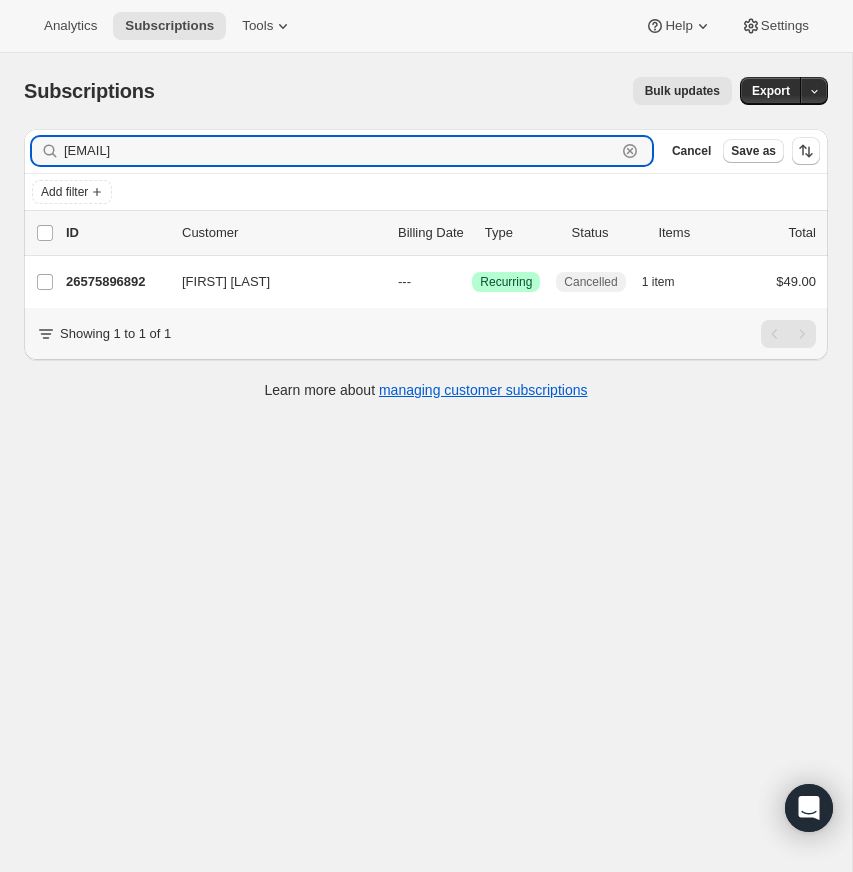 drag, startPoint x: 632, startPoint y: 148, endPoint x: 213, endPoint y: 135, distance: 419.20163 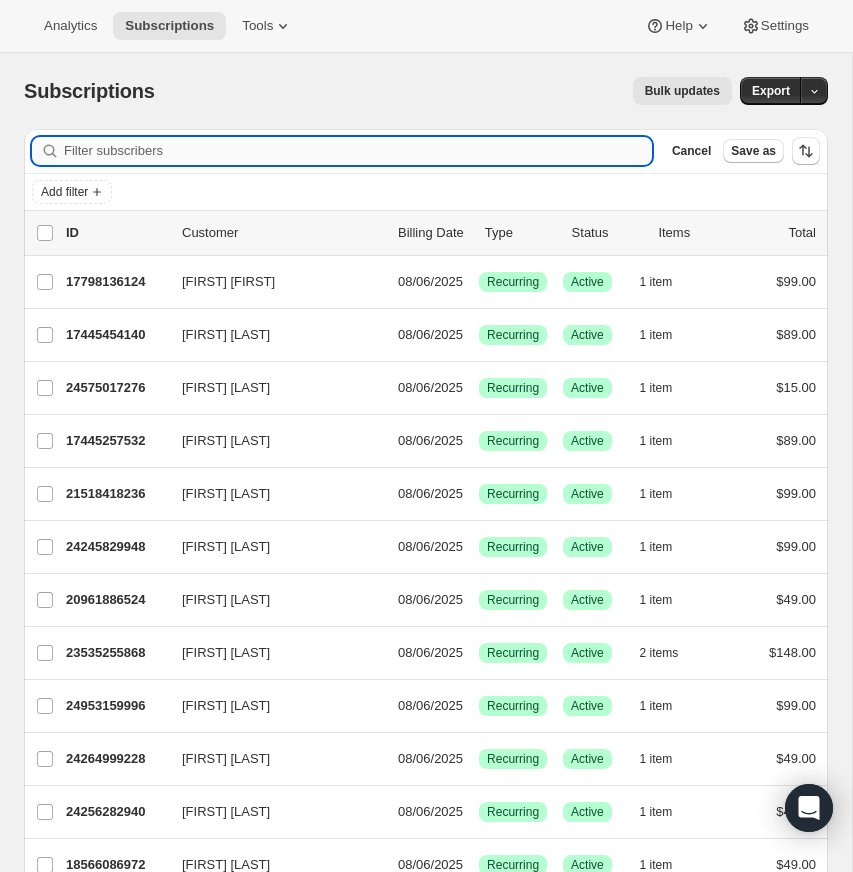paste on "kshanebrooks@gmail.com" 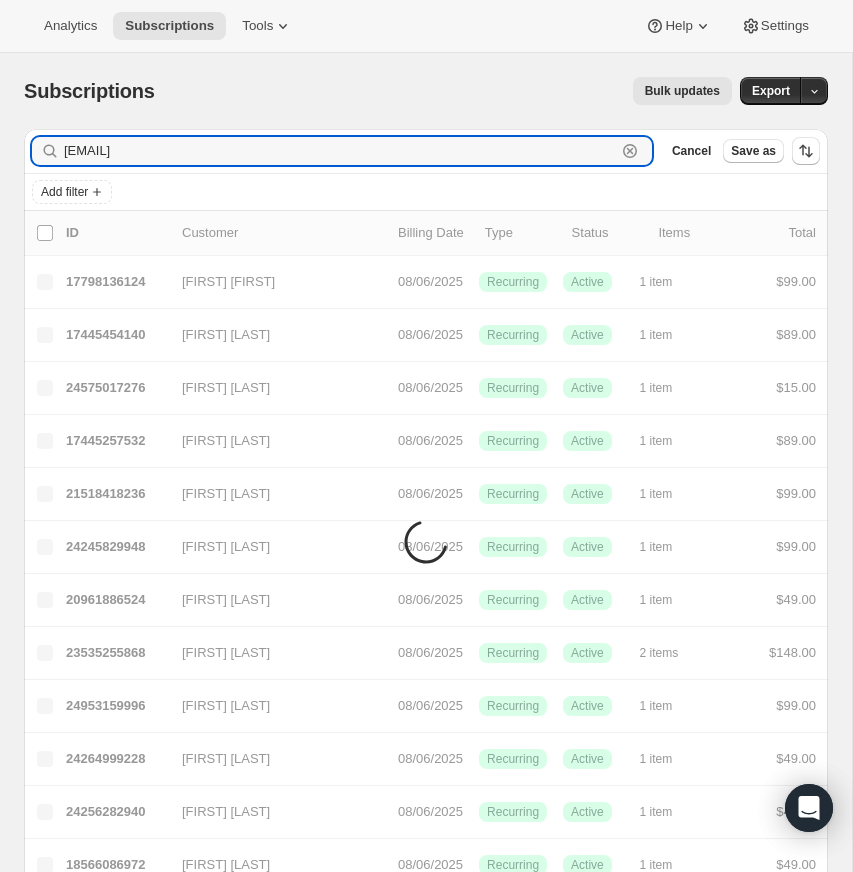 type on "kshanebrooks@gmail.com" 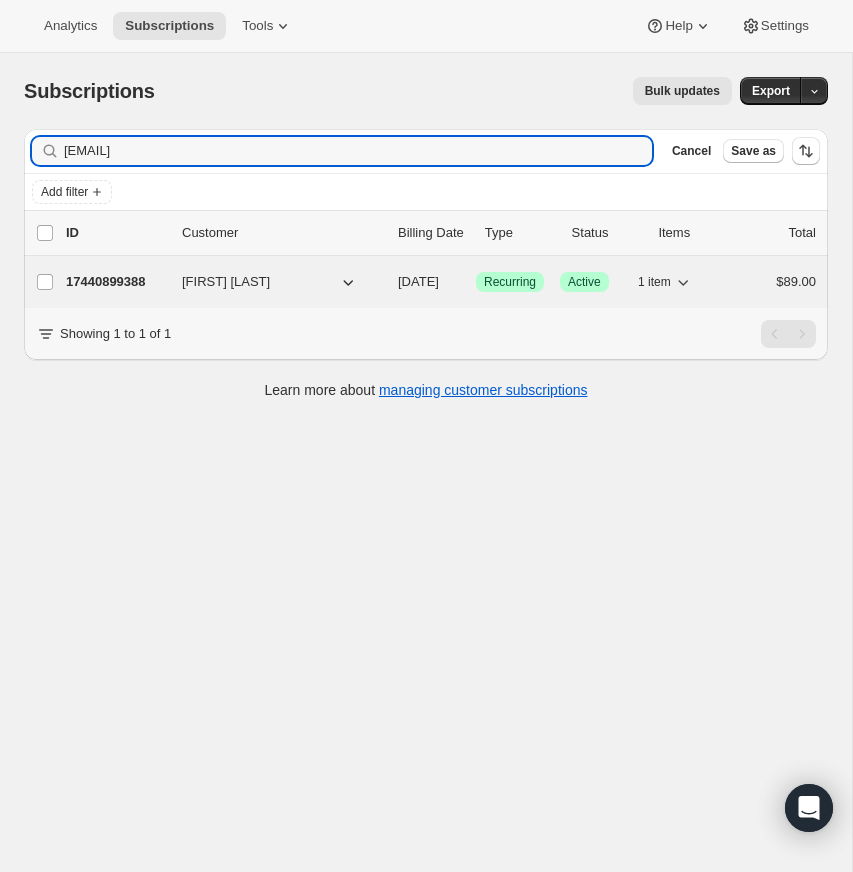 click on "17440899388" at bounding box center [116, 282] 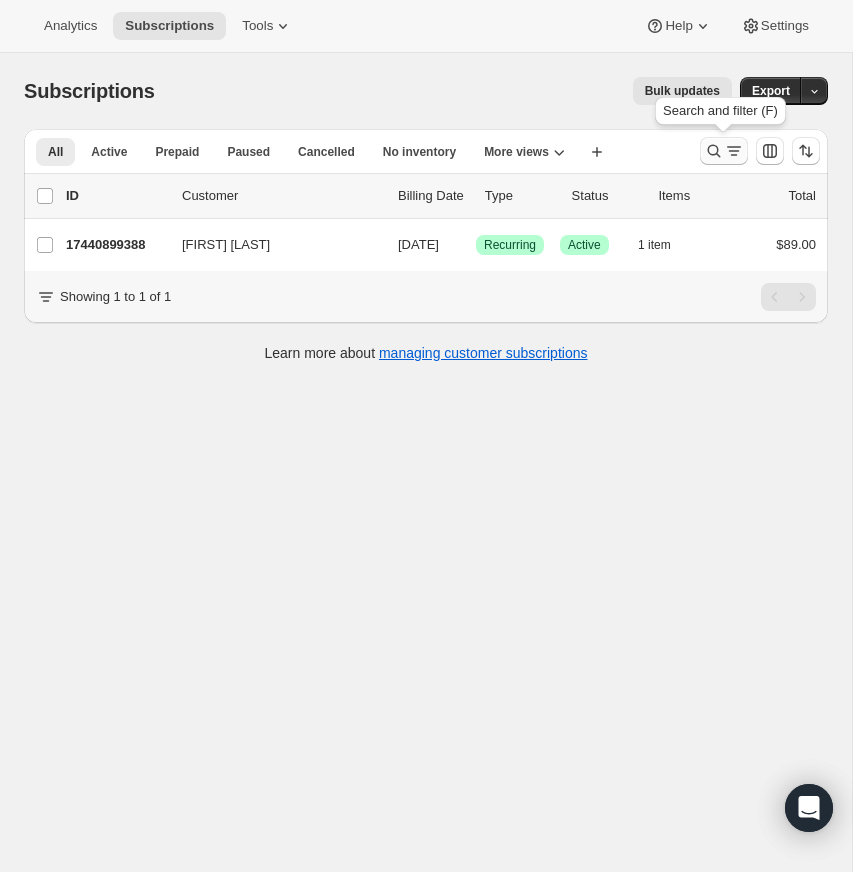 click 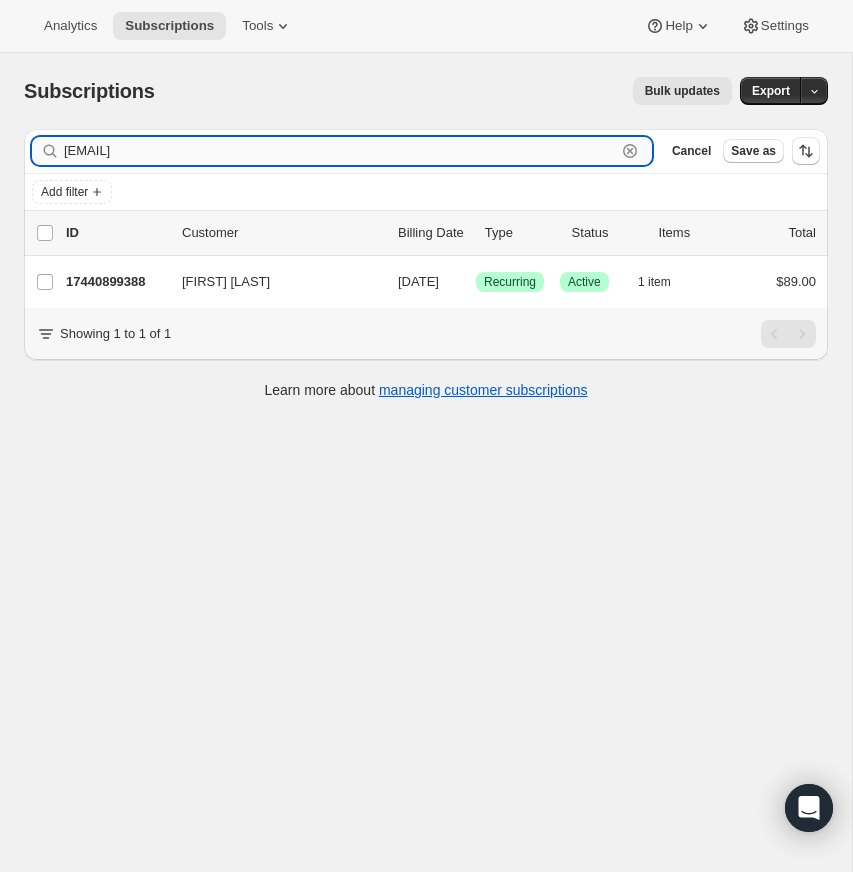 drag, startPoint x: 629, startPoint y: 147, endPoint x: 596, endPoint y: 146, distance: 33.01515 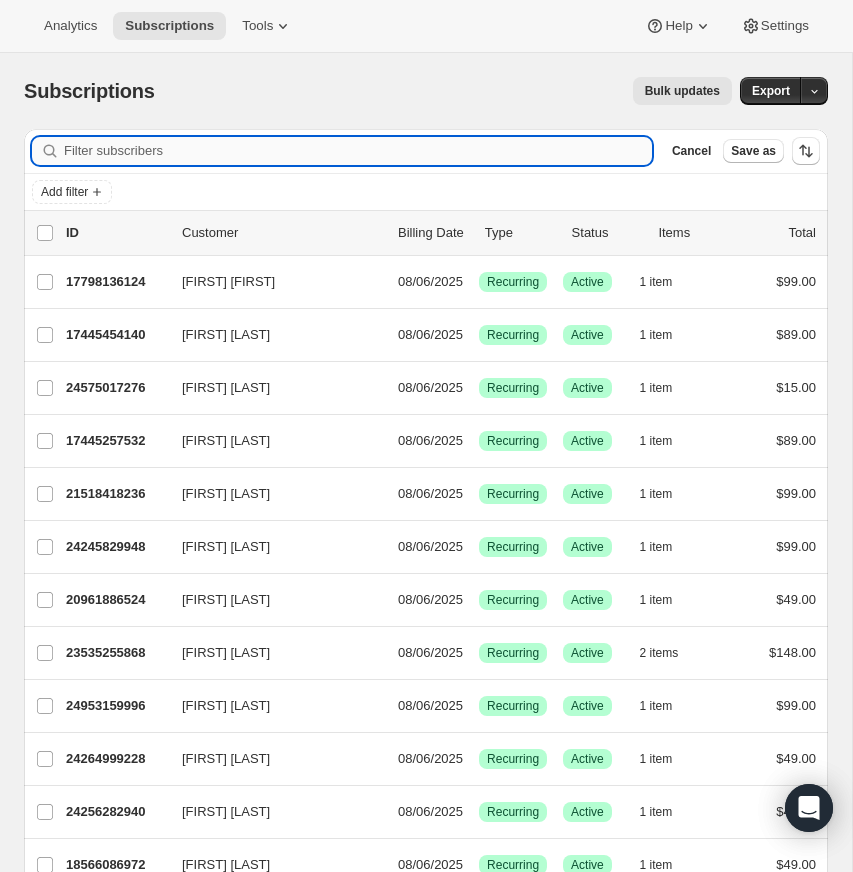 paste on "jen87harris@gmail.com" 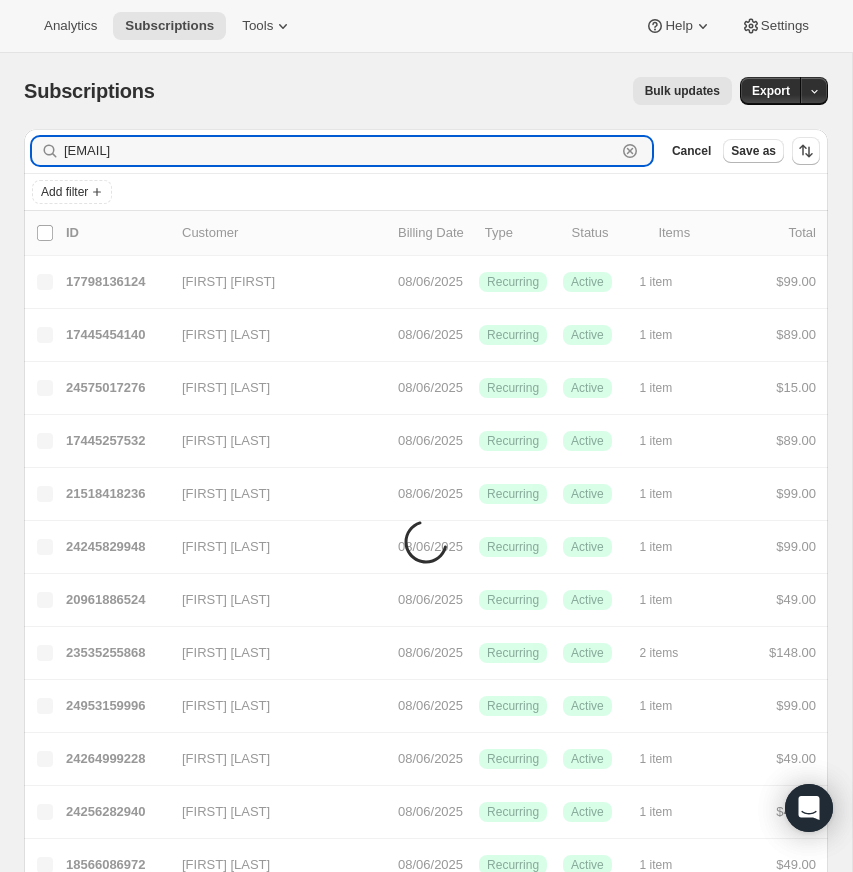type on "jen87harris@gmail.com" 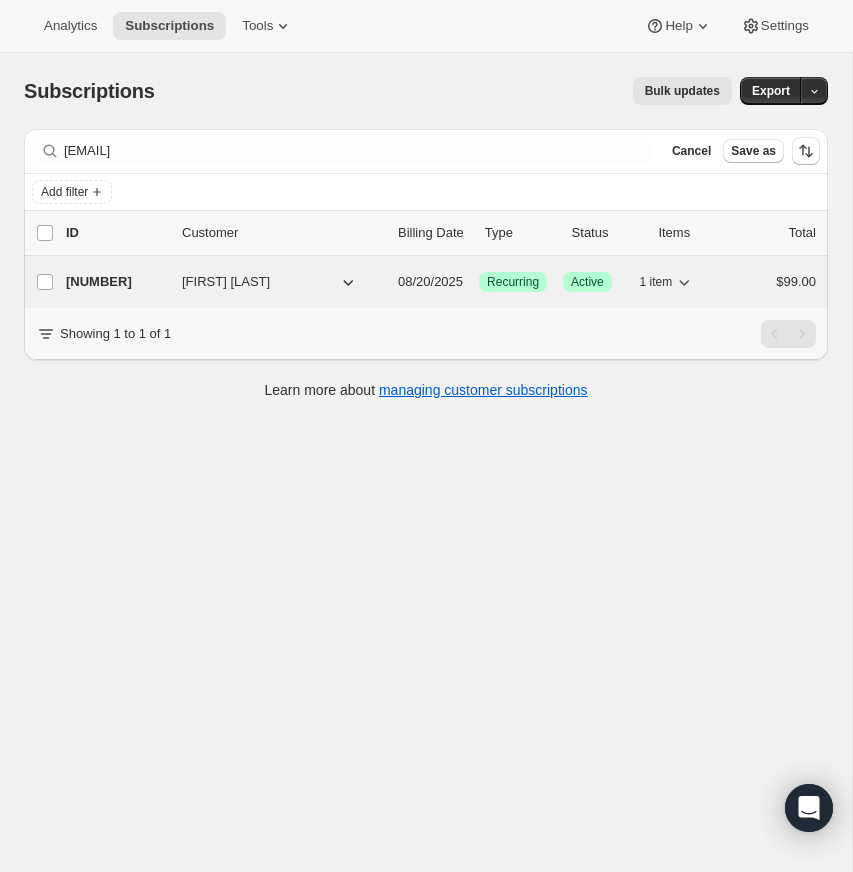 click on "26678296892" at bounding box center (116, 282) 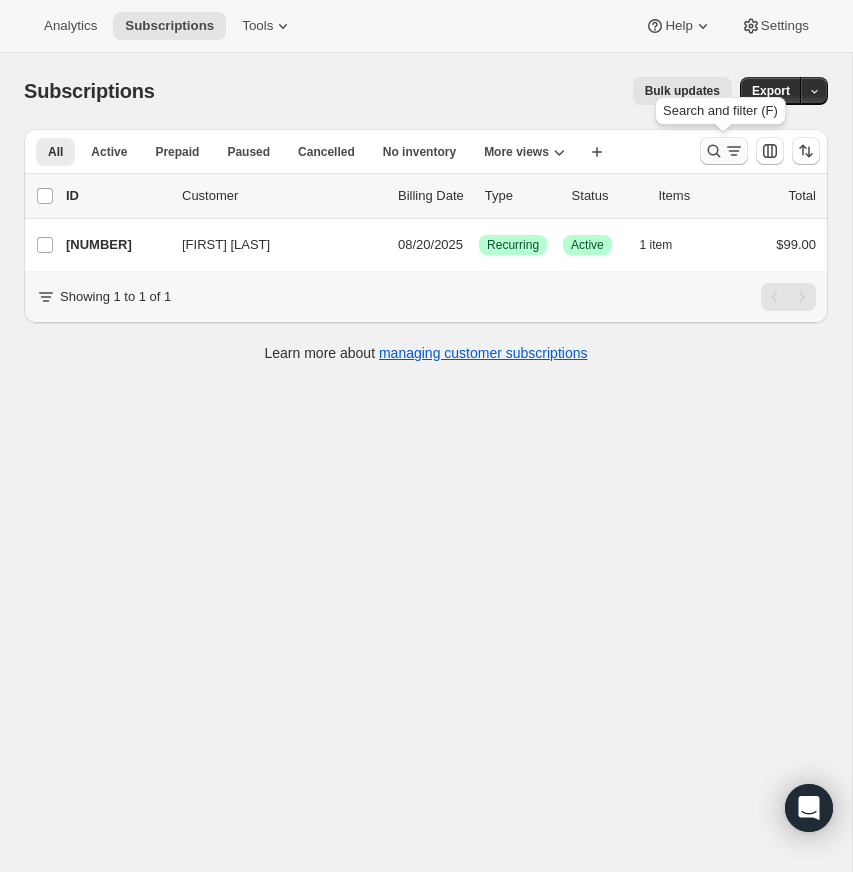 click 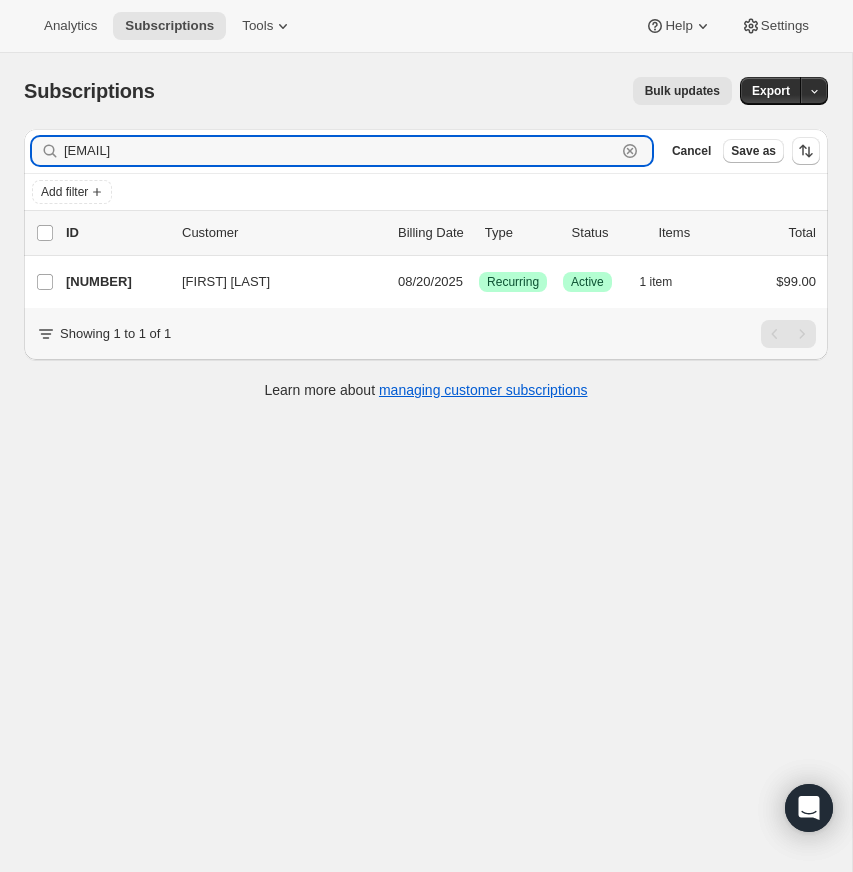 click 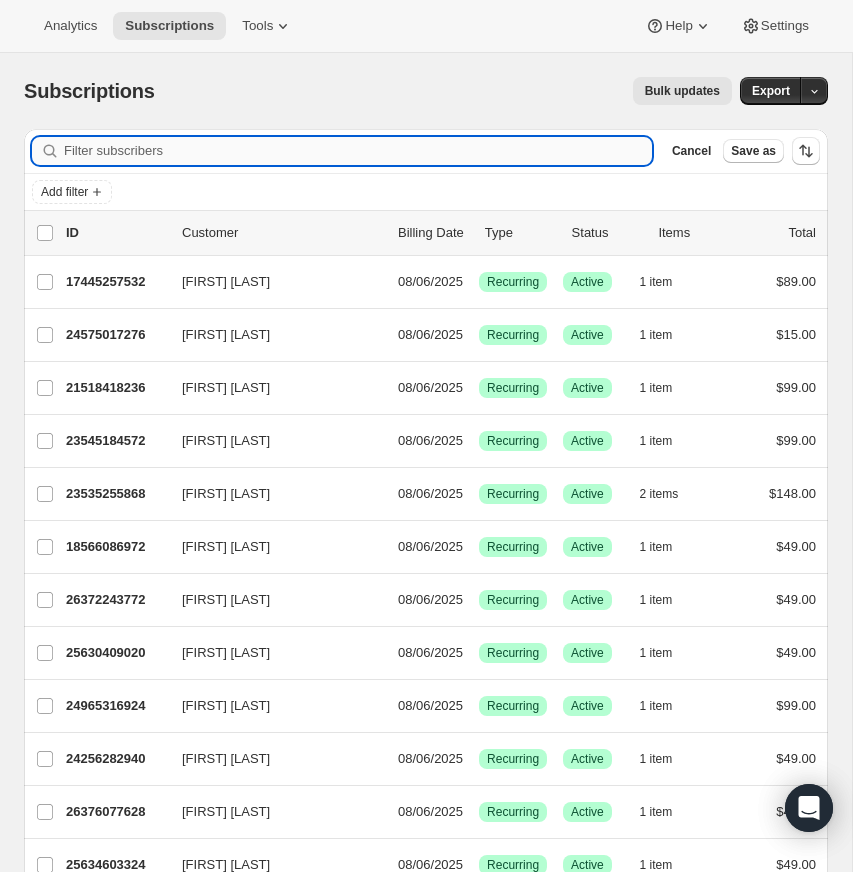 paste on "rscottmcquay@gmail.com" 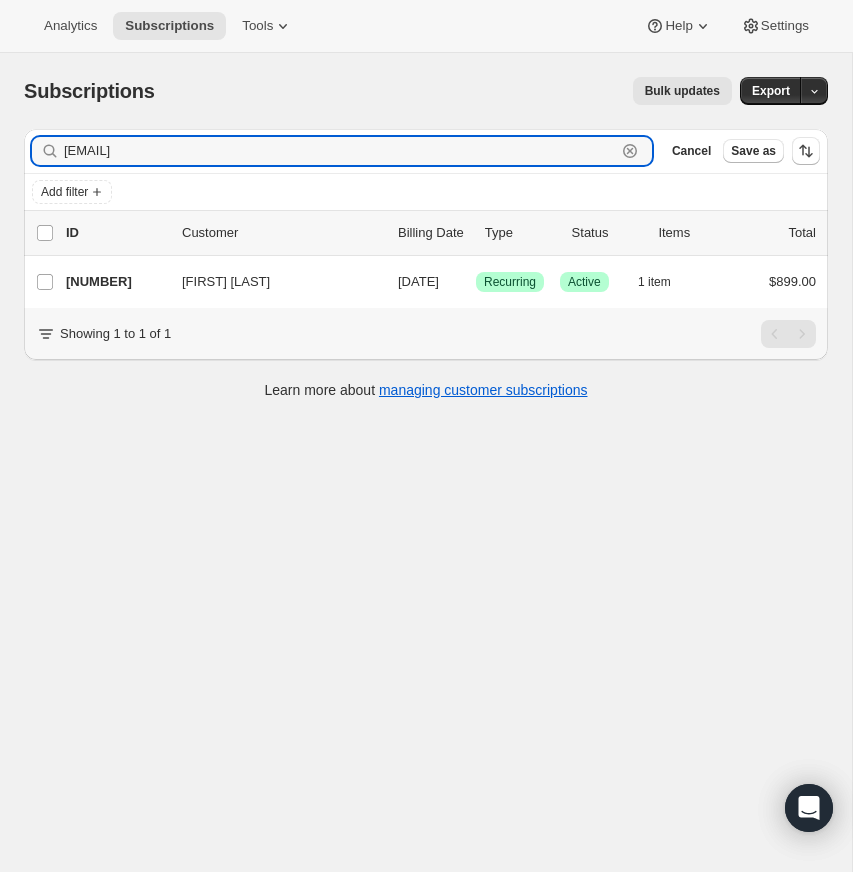 type on "rscottmcquay@gmail.com" 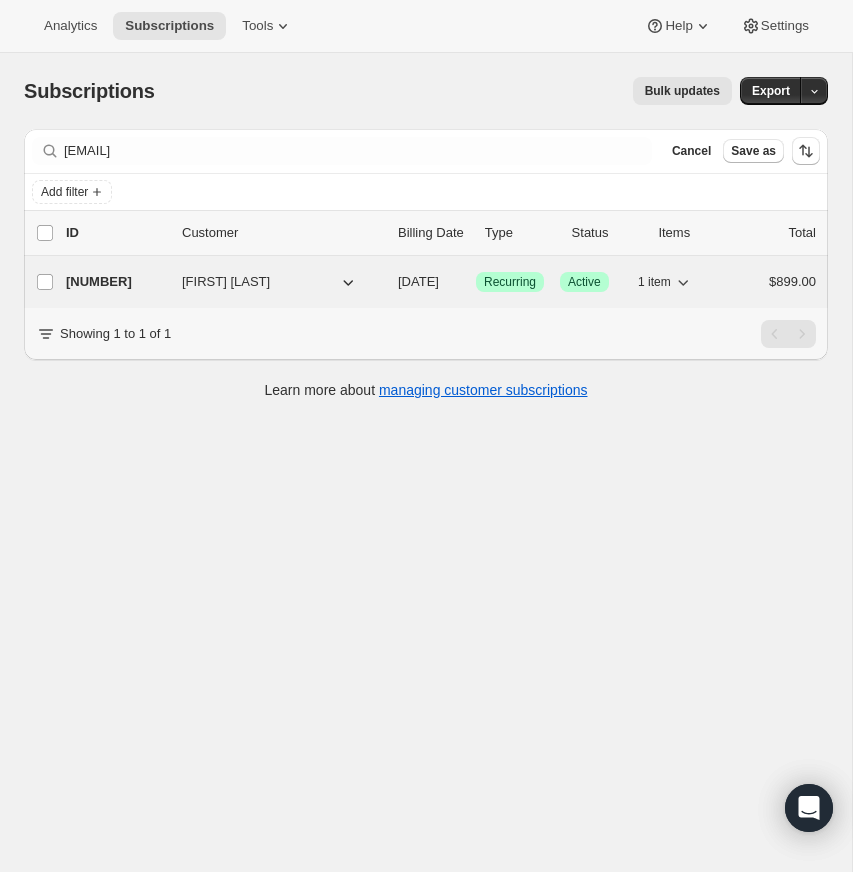 click on "17512104252" at bounding box center (116, 282) 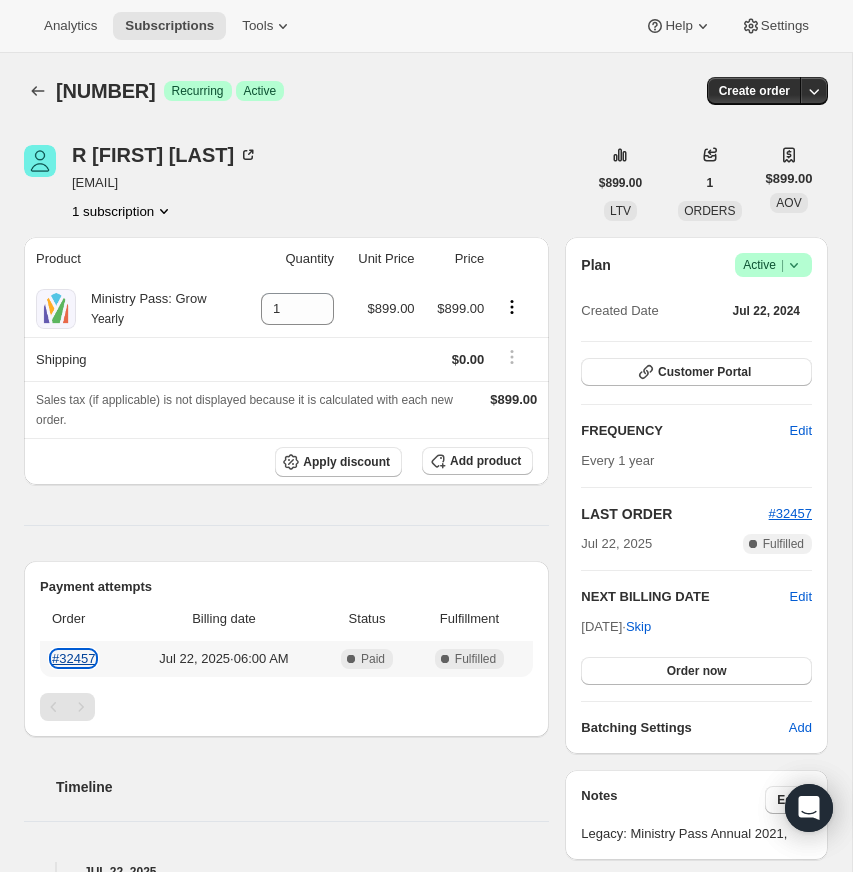 click on "#32457" at bounding box center (73, 658) 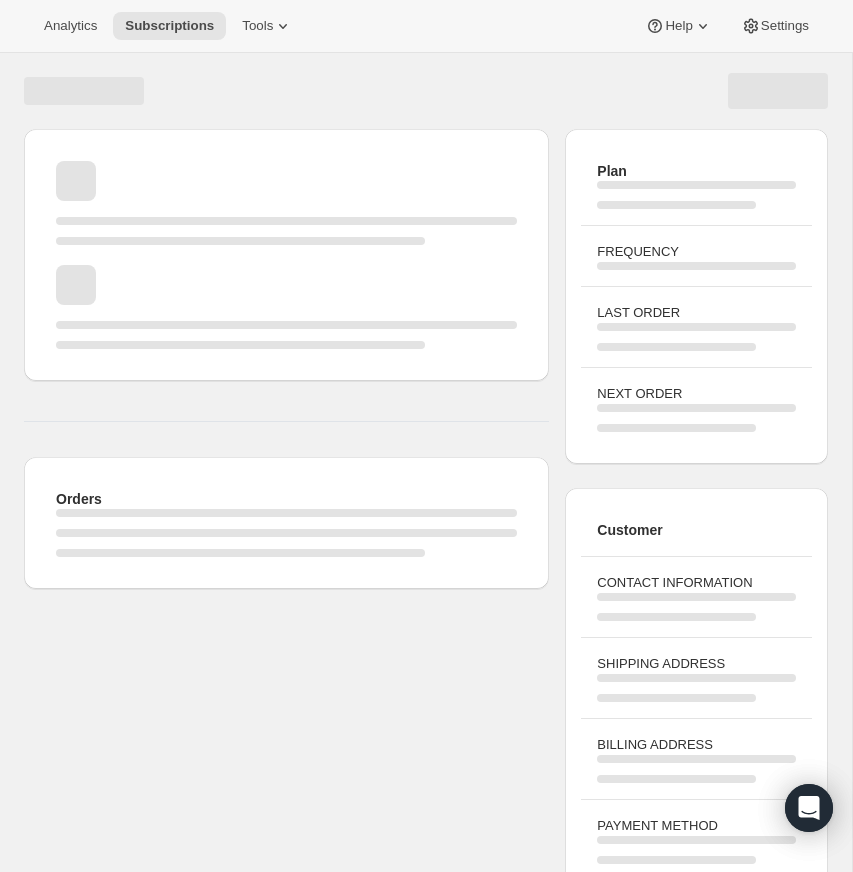 scroll, scrollTop: 4, scrollLeft: 0, axis: vertical 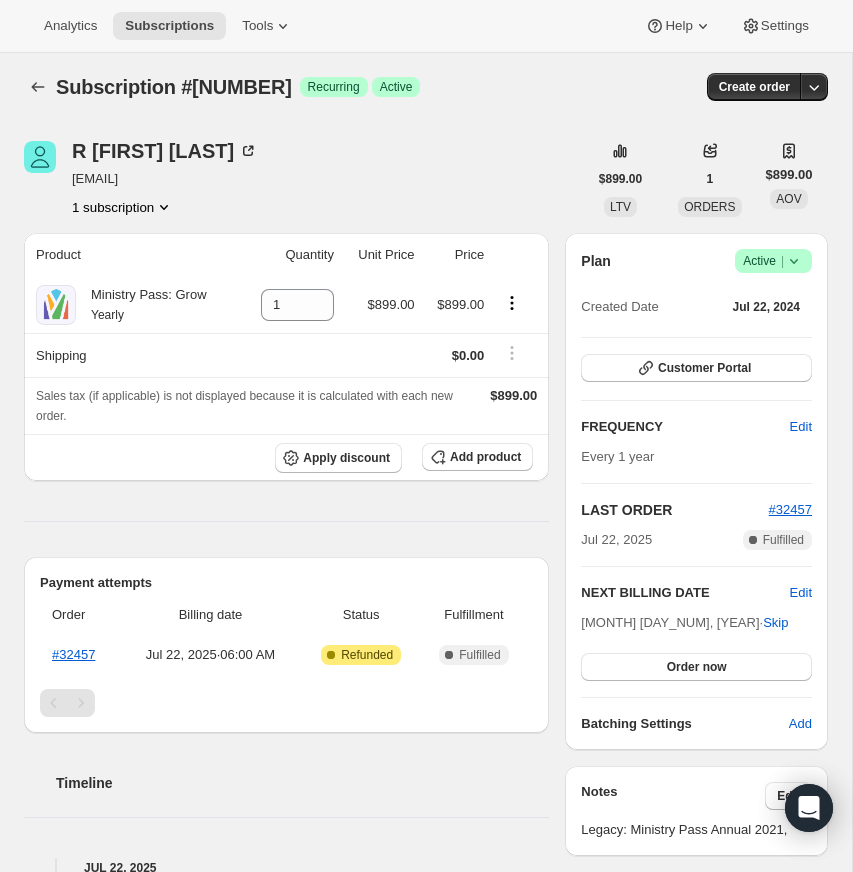 click 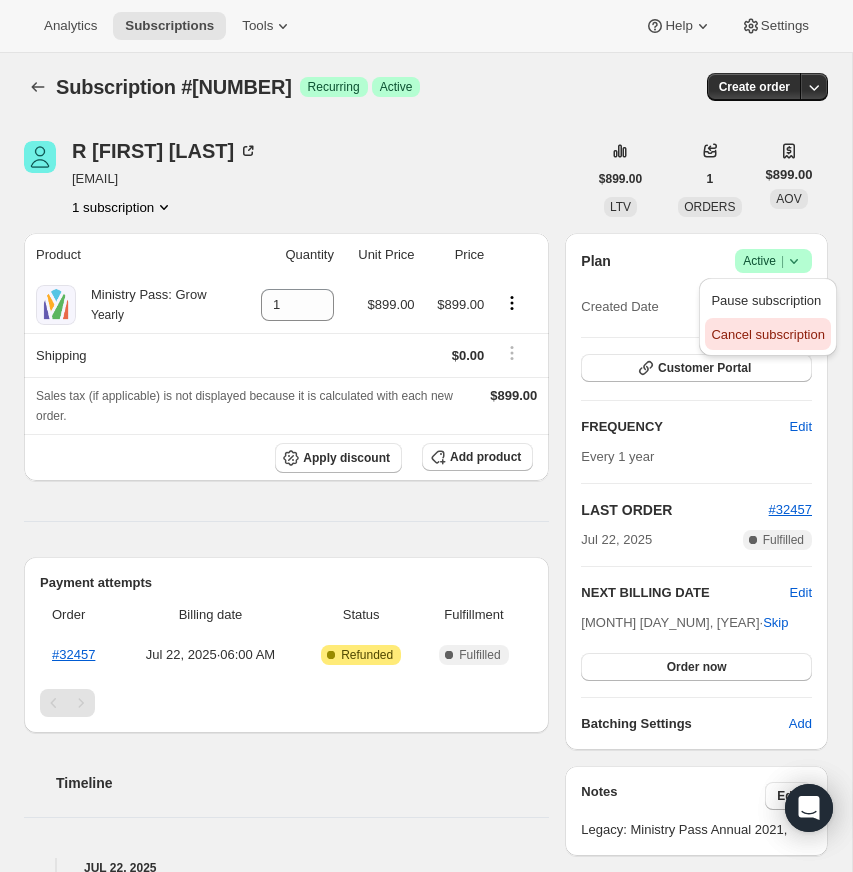click on "Cancel subscription" at bounding box center (767, 334) 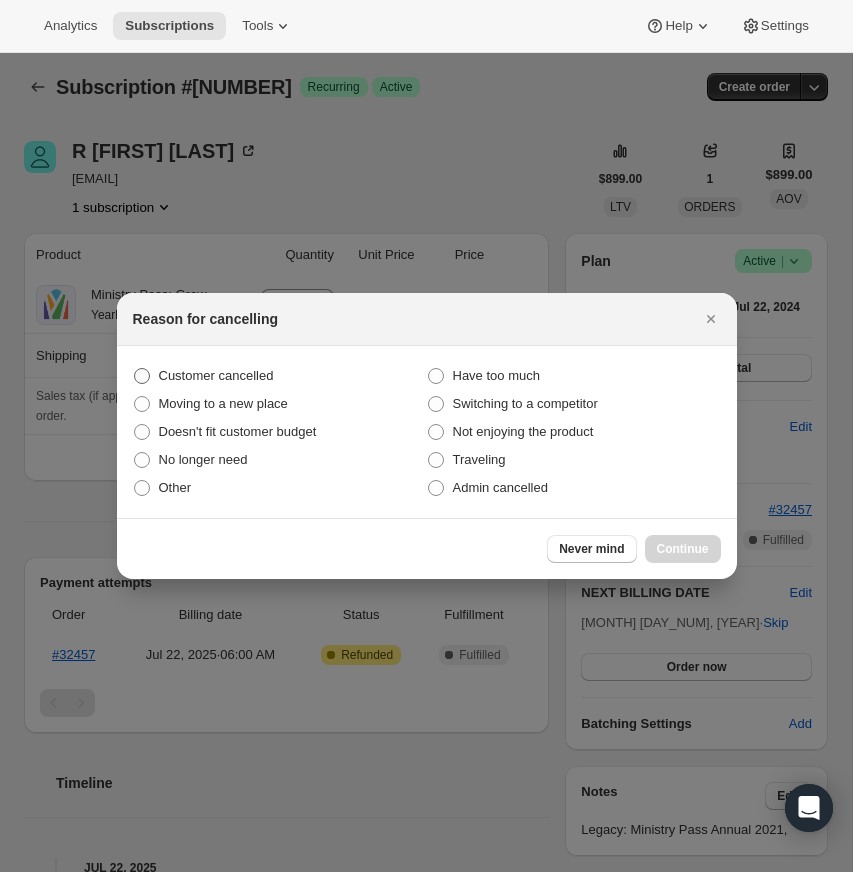 click at bounding box center (142, 376) 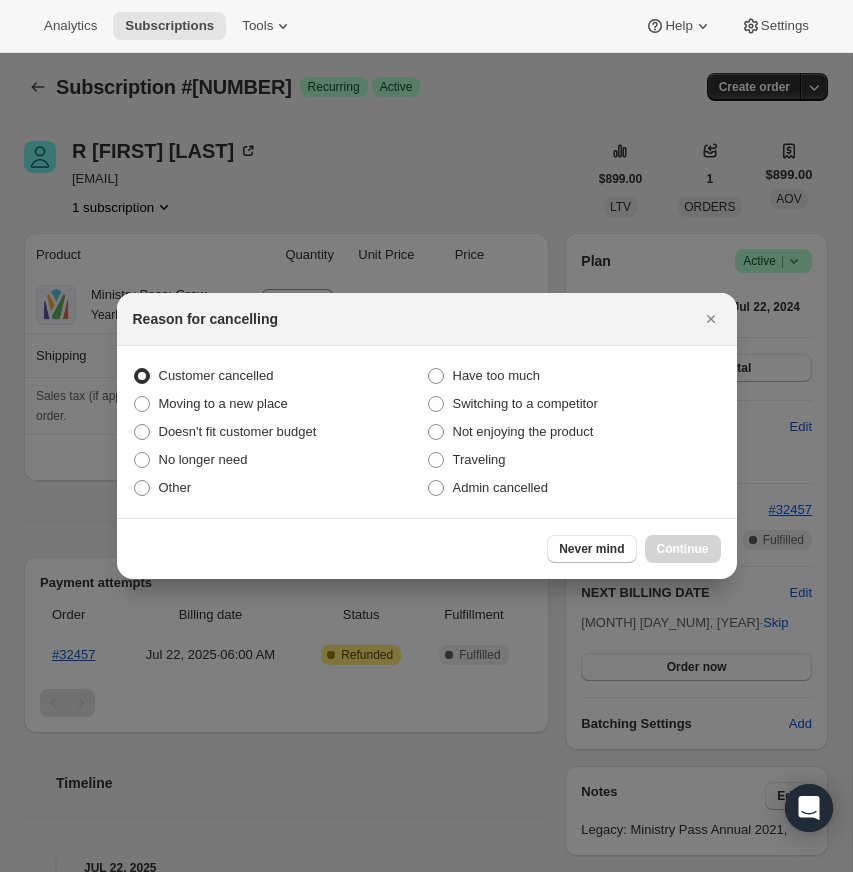 radio on "true" 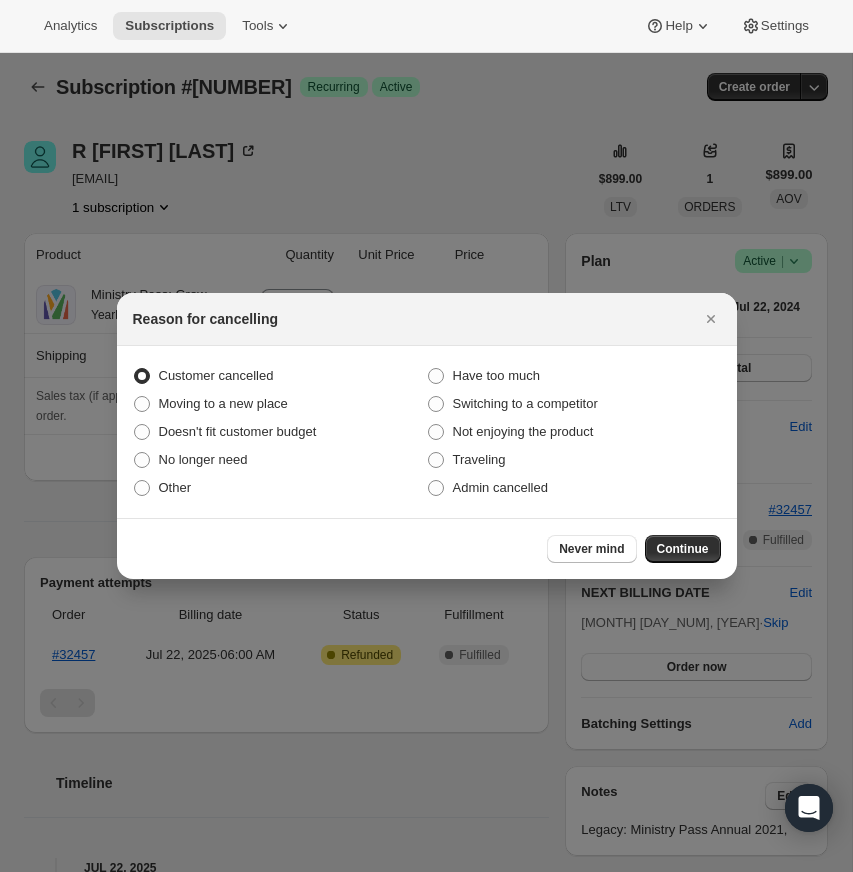 click on "Continue" at bounding box center [683, 549] 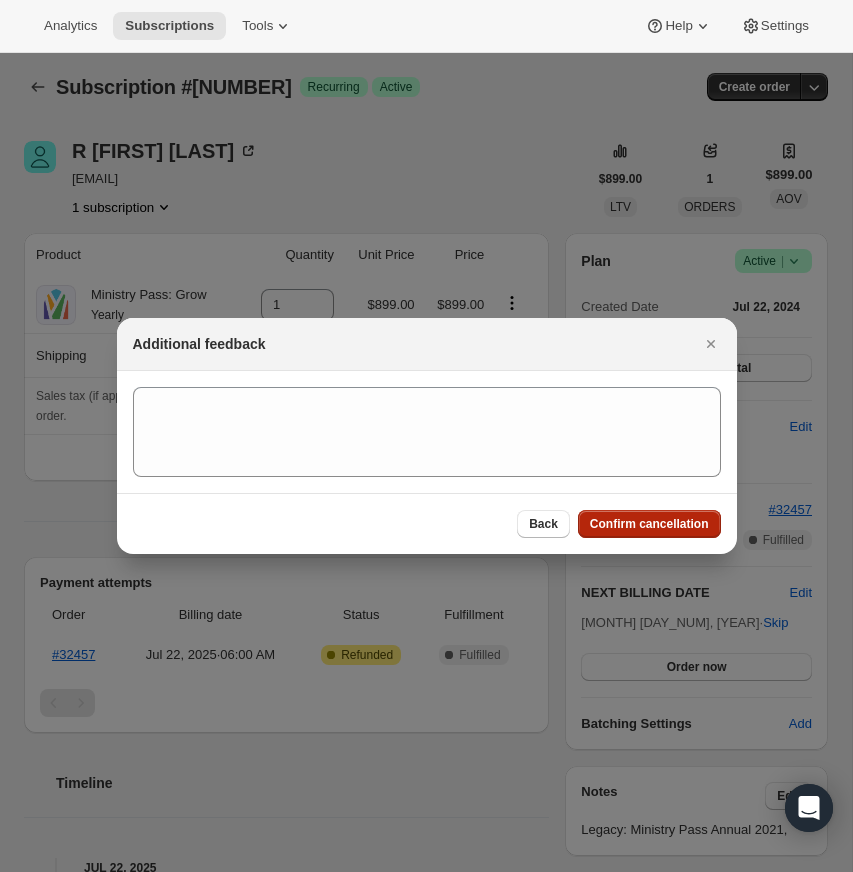click on "Confirm cancellation" at bounding box center (649, 524) 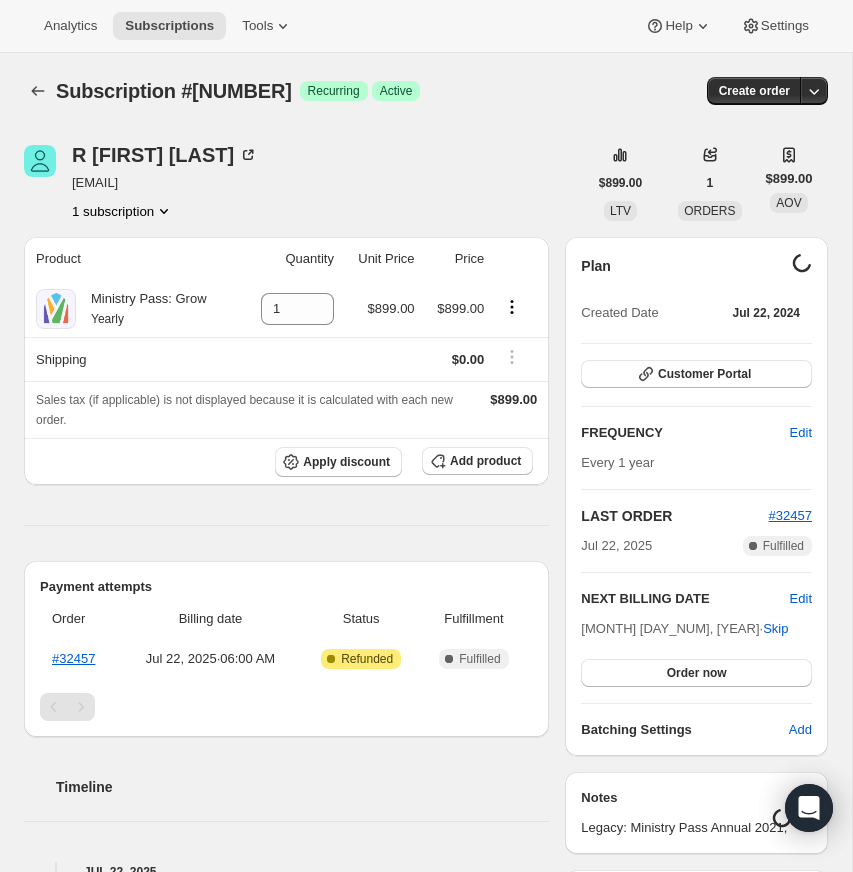 scroll, scrollTop: 4, scrollLeft: 0, axis: vertical 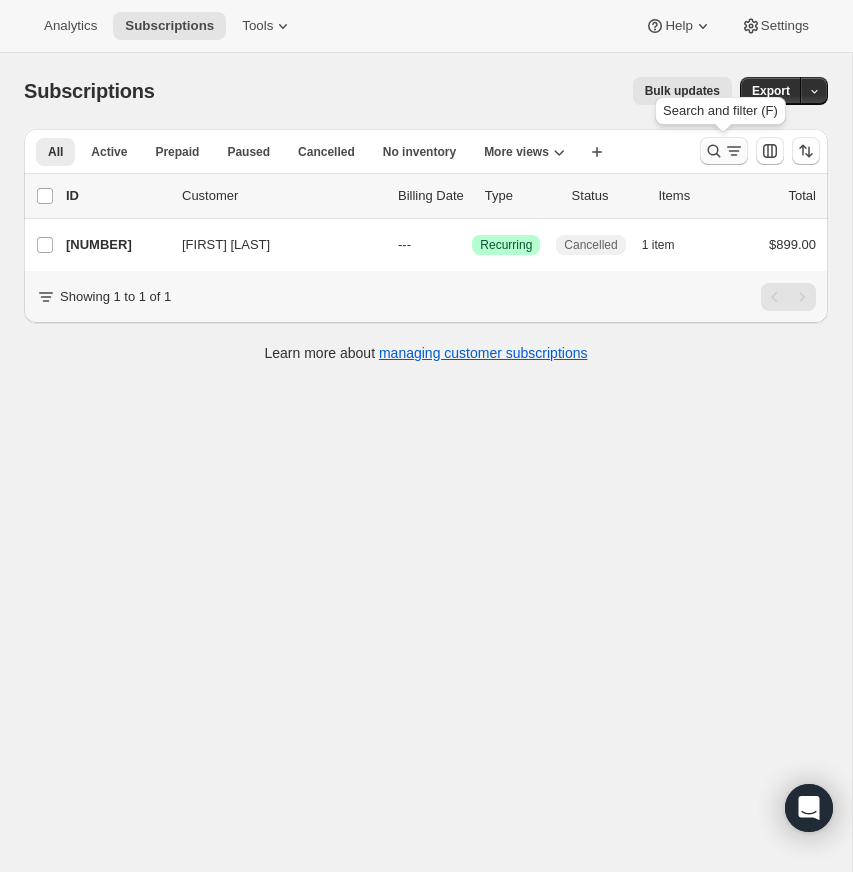 click 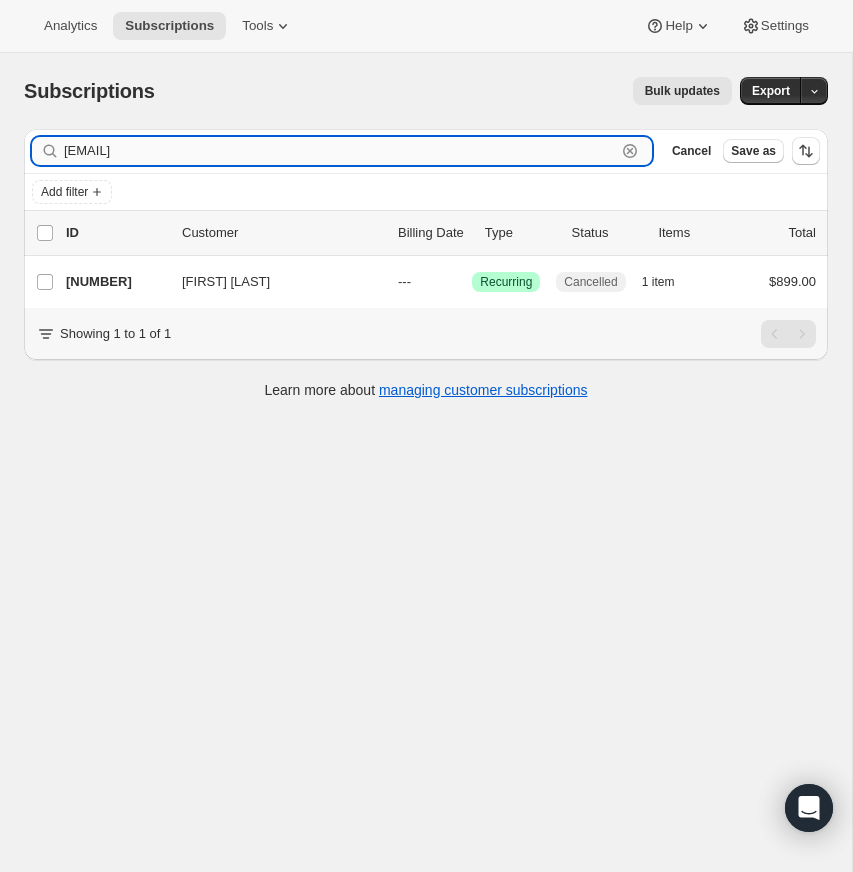drag, startPoint x: 631, startPoint y: 148, endPoint x: 531, endPoint y: 154, distance: 100.17984 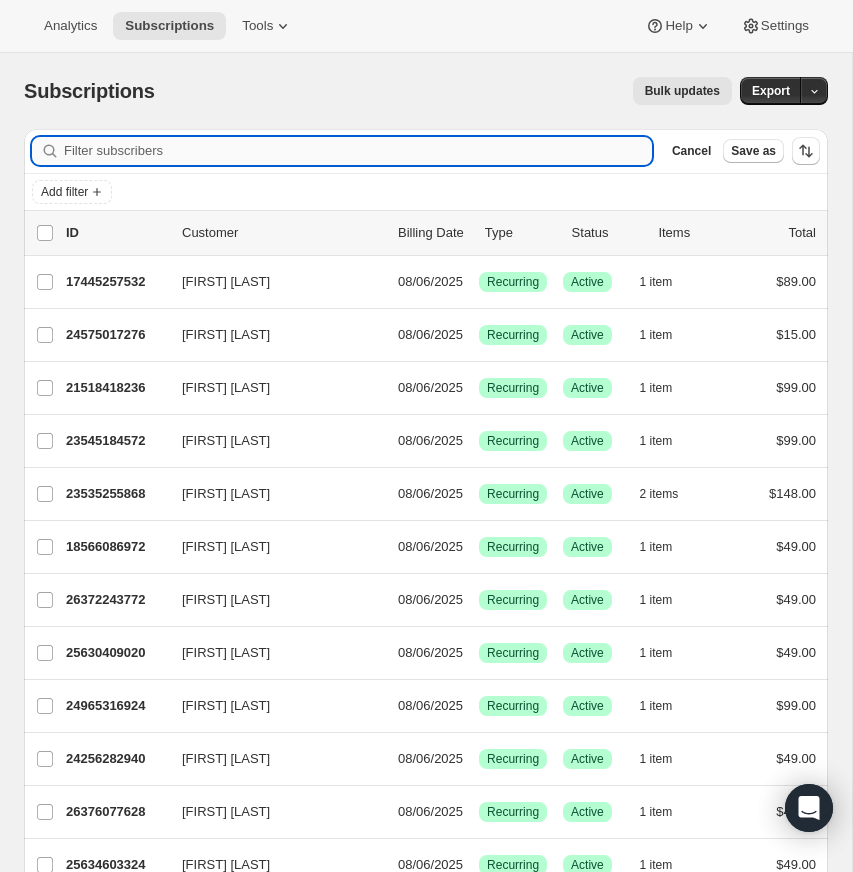 paste on "[EMAIL]" 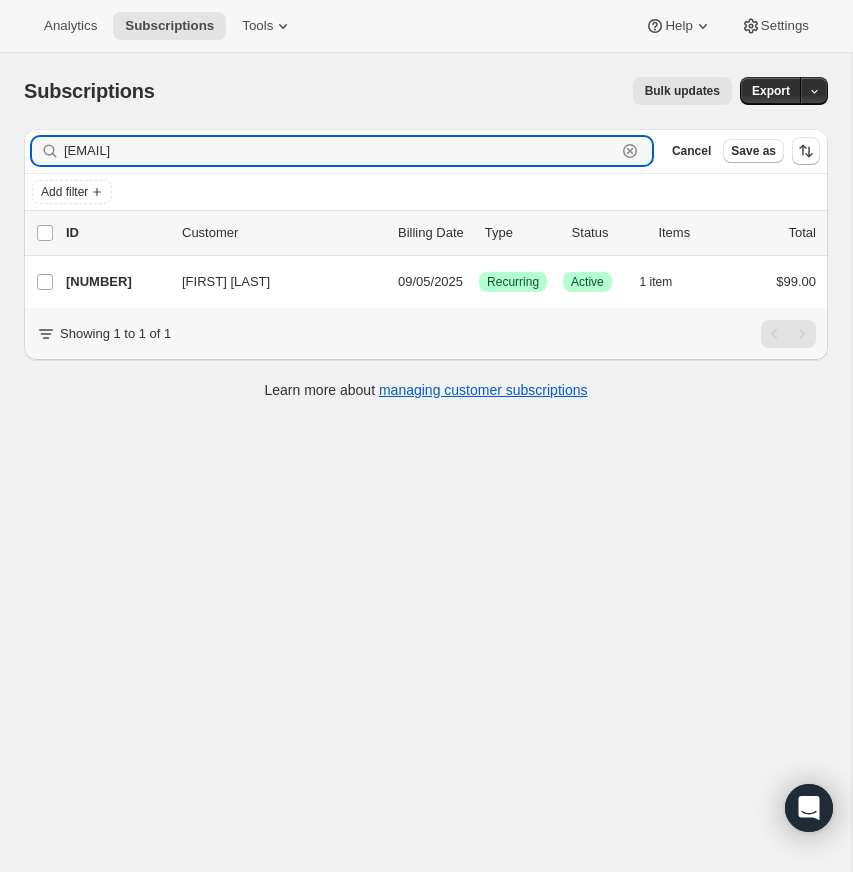 type on "[EMAIL]" 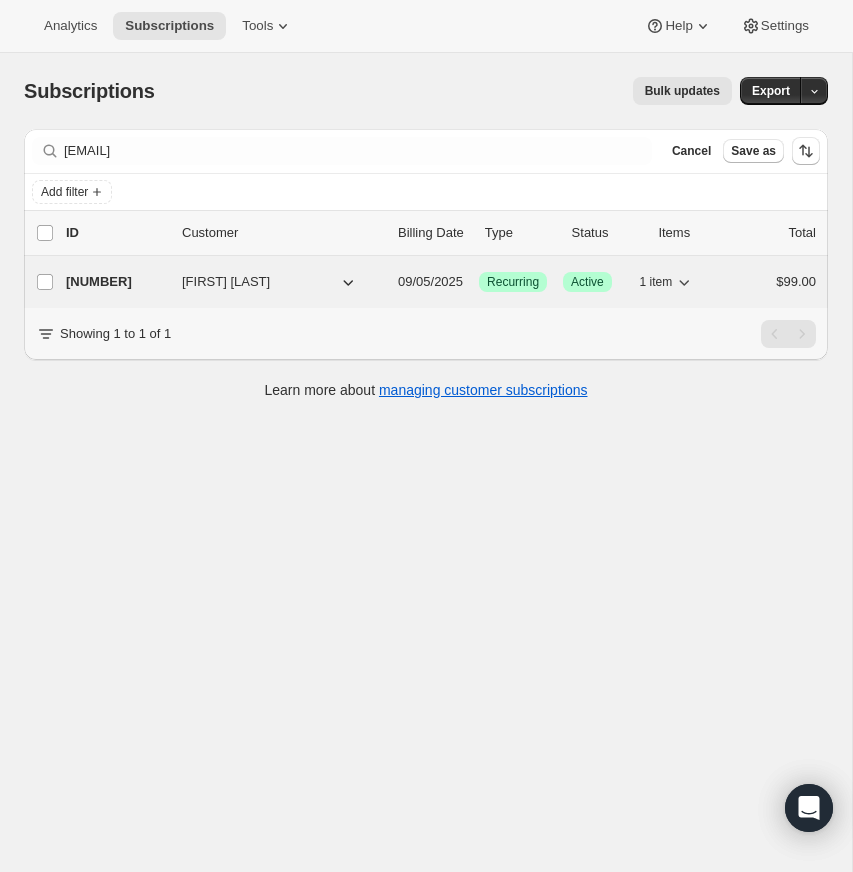 click on "[PHONE]" at bounding box center [116, 282] 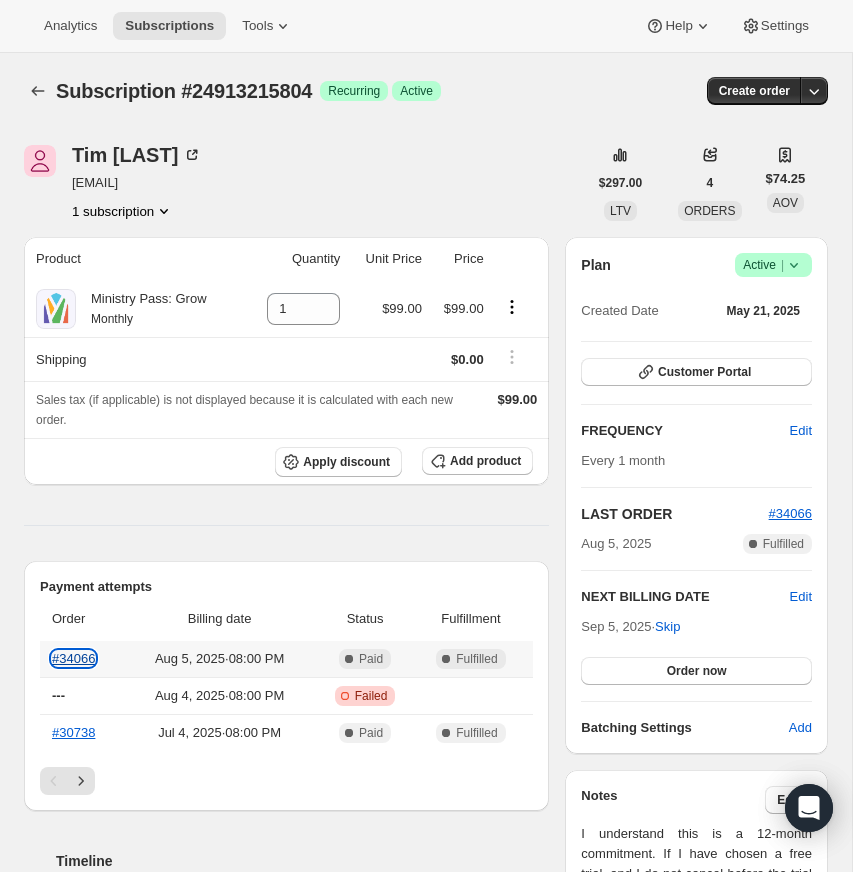 click on "#34066" at bounding box center (73, 658) 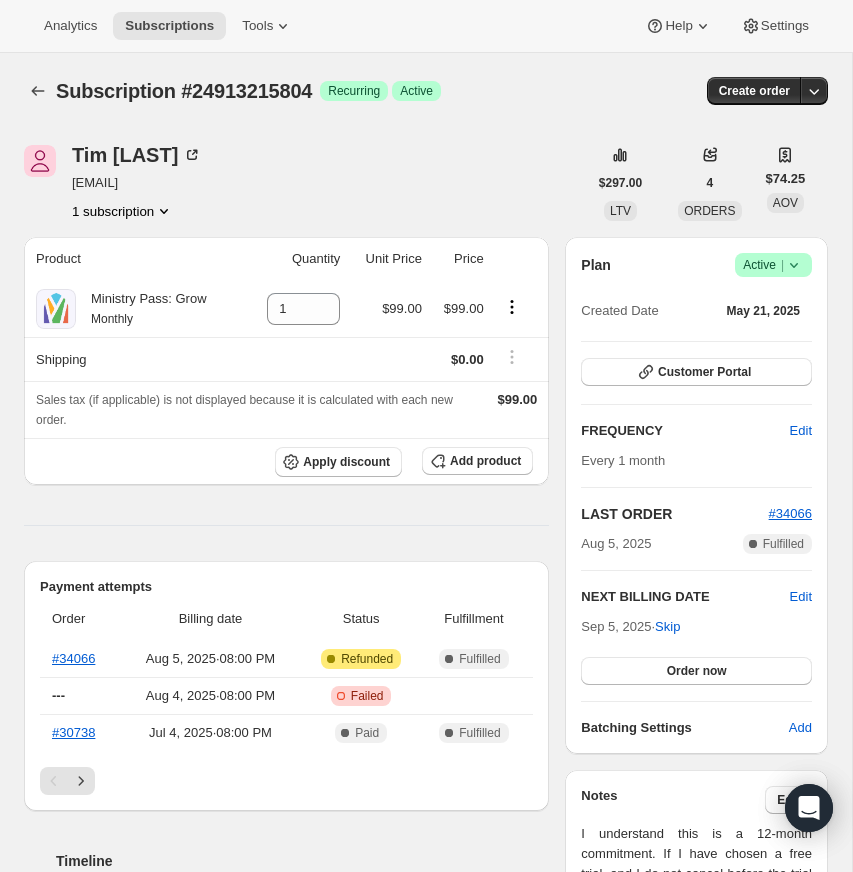 scroll, scrollTop: 22, scrollLeft: 0, axis: vertical 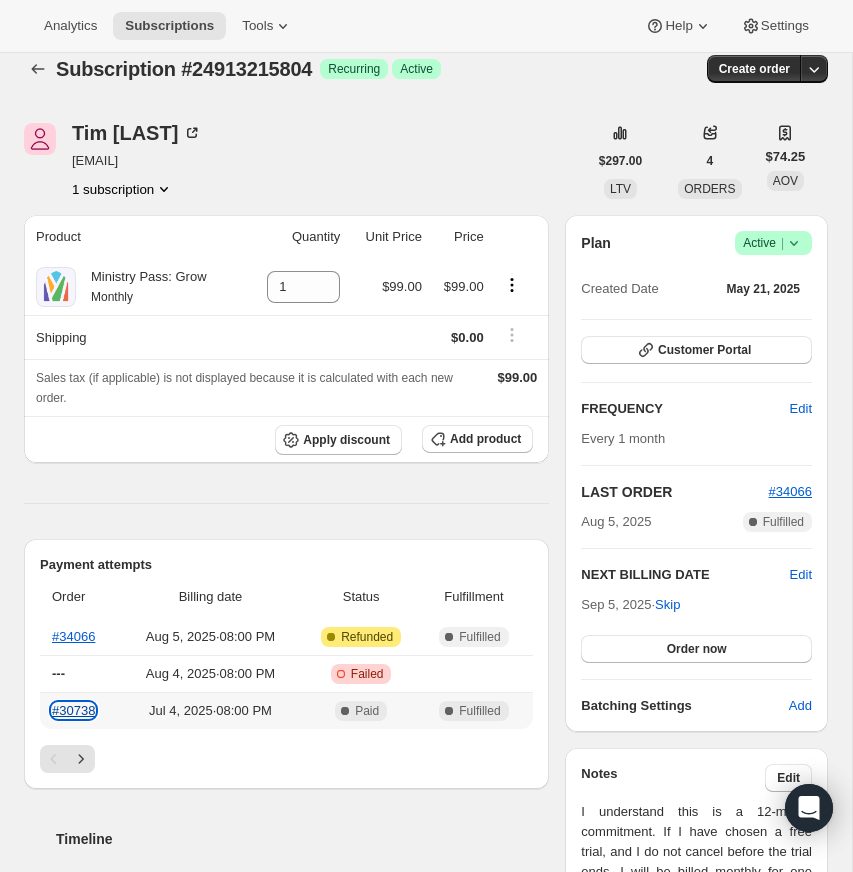 click on "#30738" at bounding box center (73, 710) 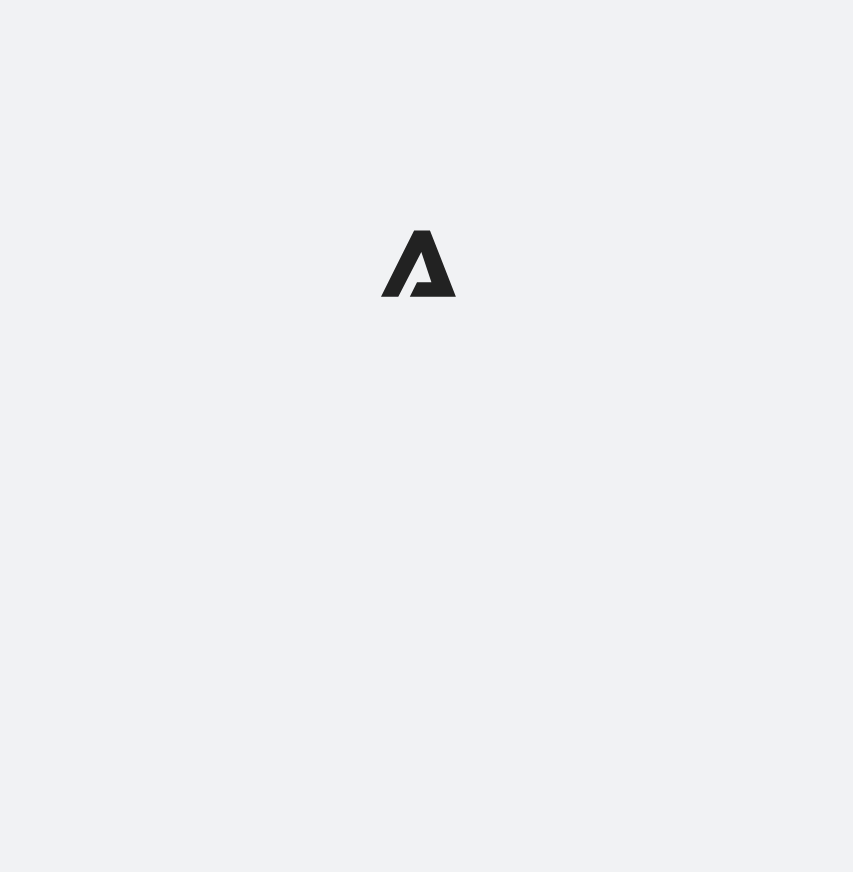 scroll, scrollTop: 0, scrollLeft: 0, axis: both 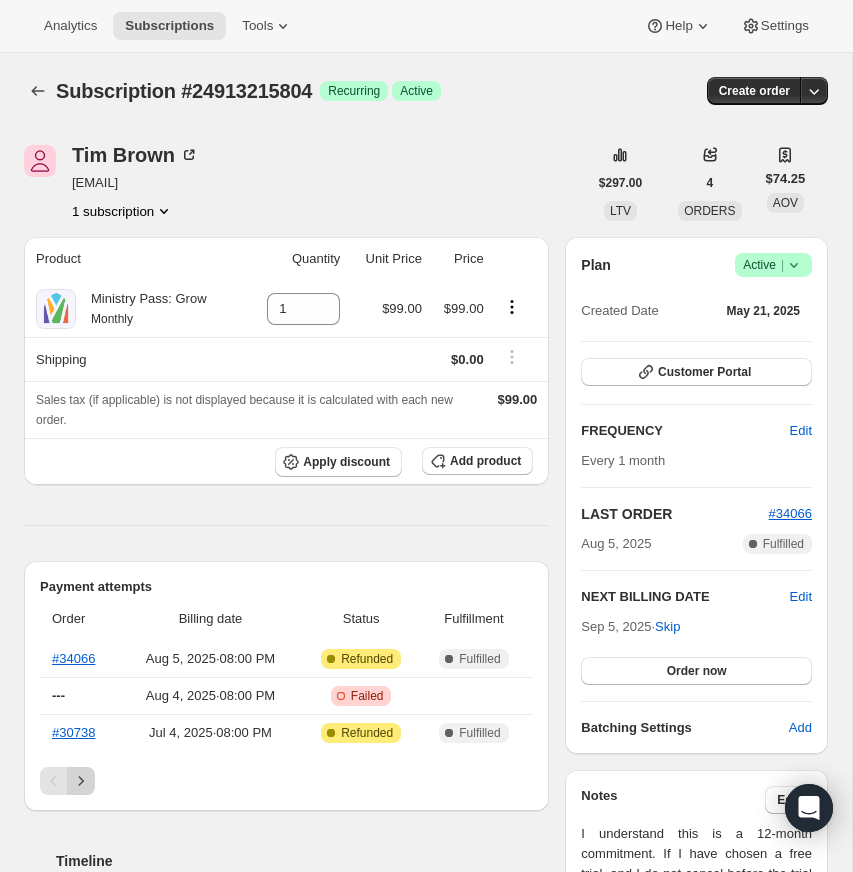 click 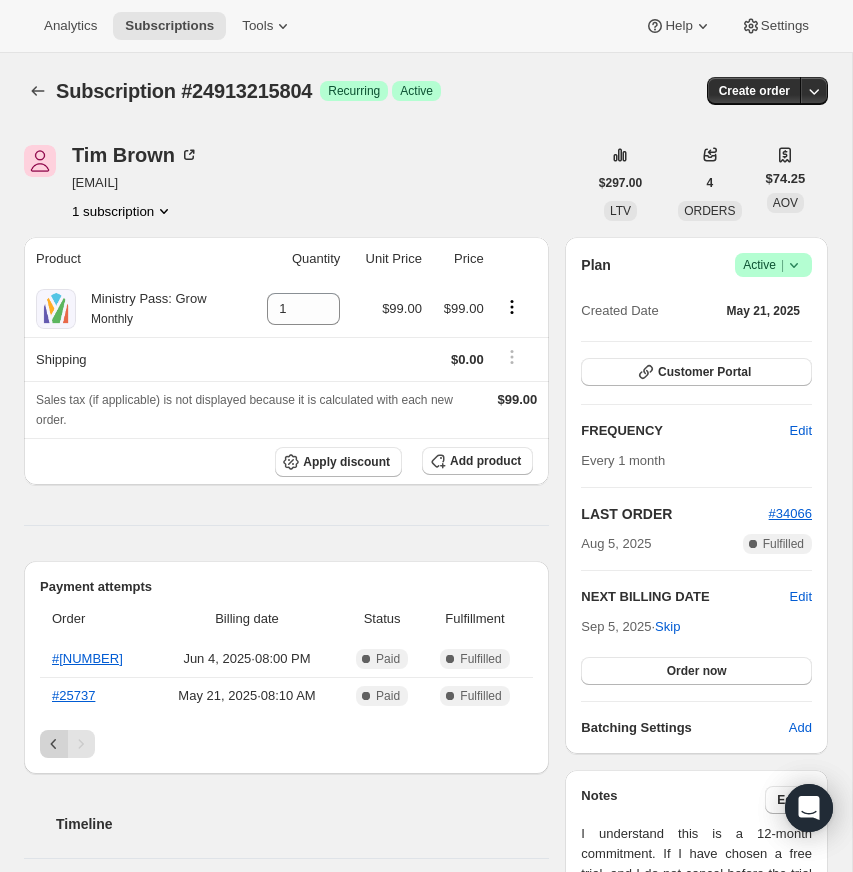 click 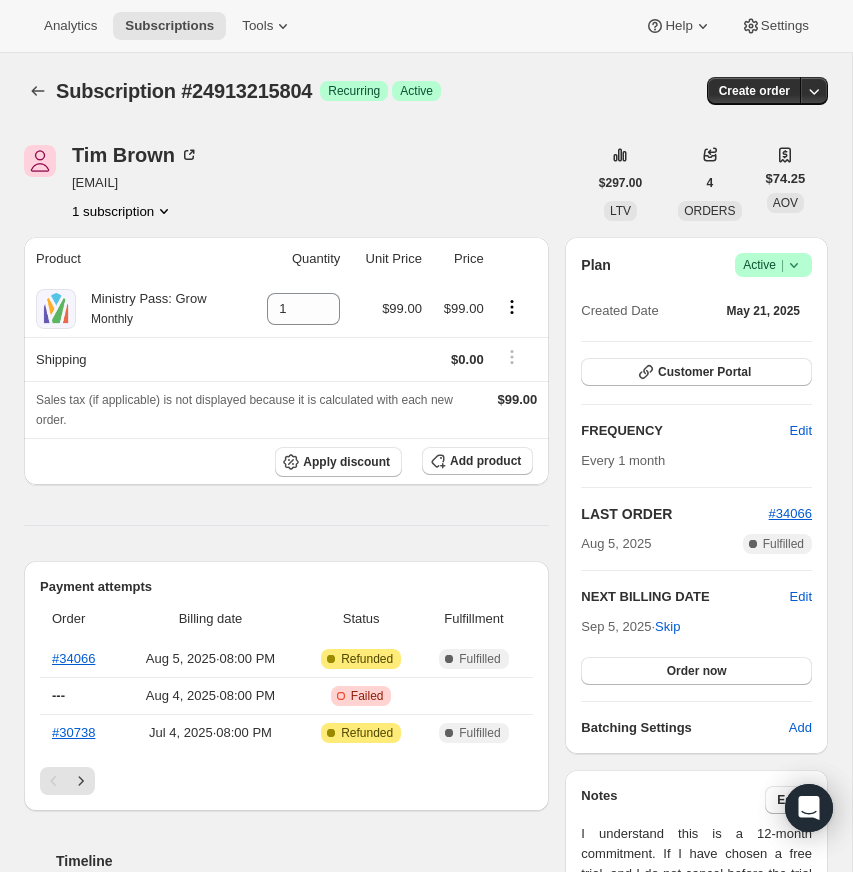 click 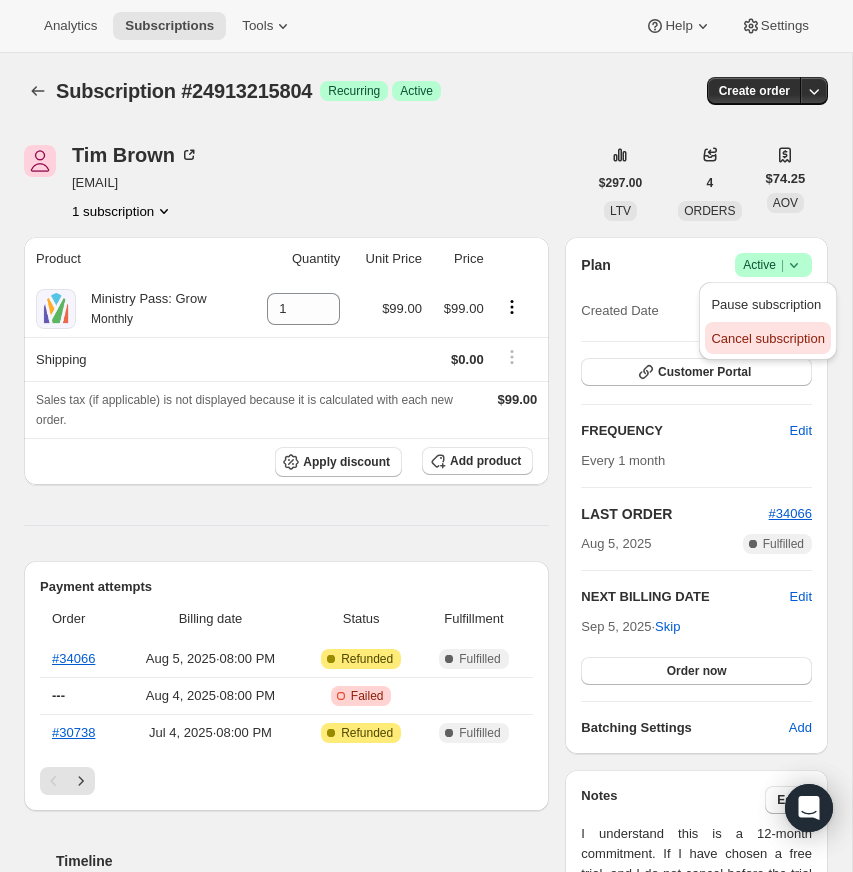 click on "Cancel subscription" at bounding box center (767, 338) 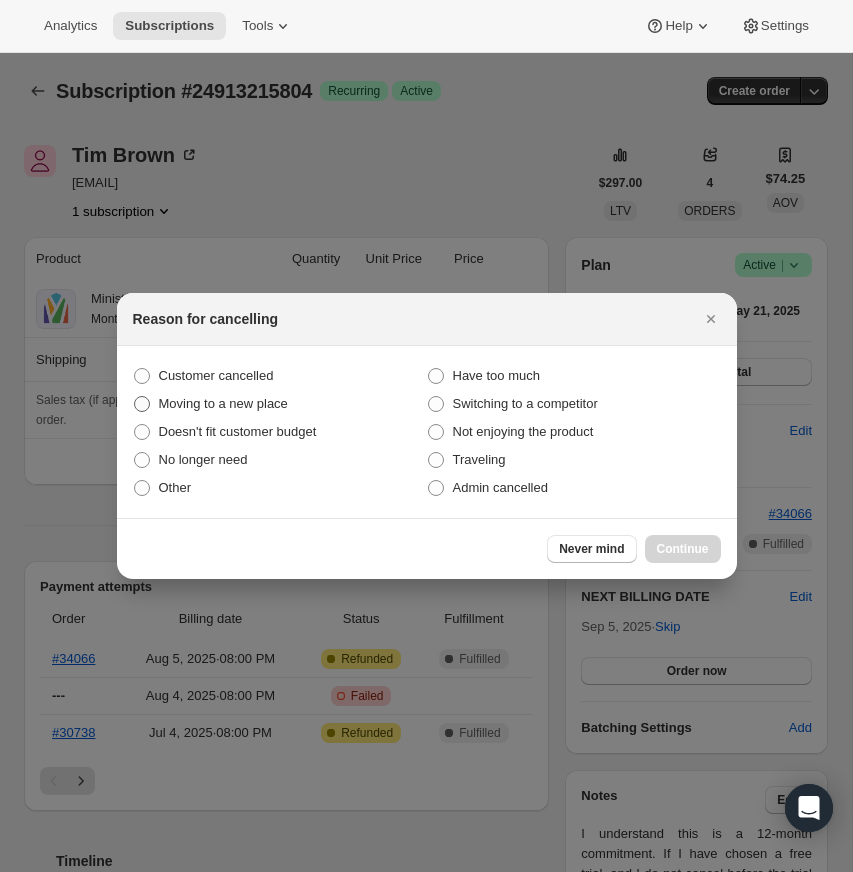drag, startPoint x: 136, startPoint y: 371, endPoint x: 161, endPoint y: 390, distance: 31.400637 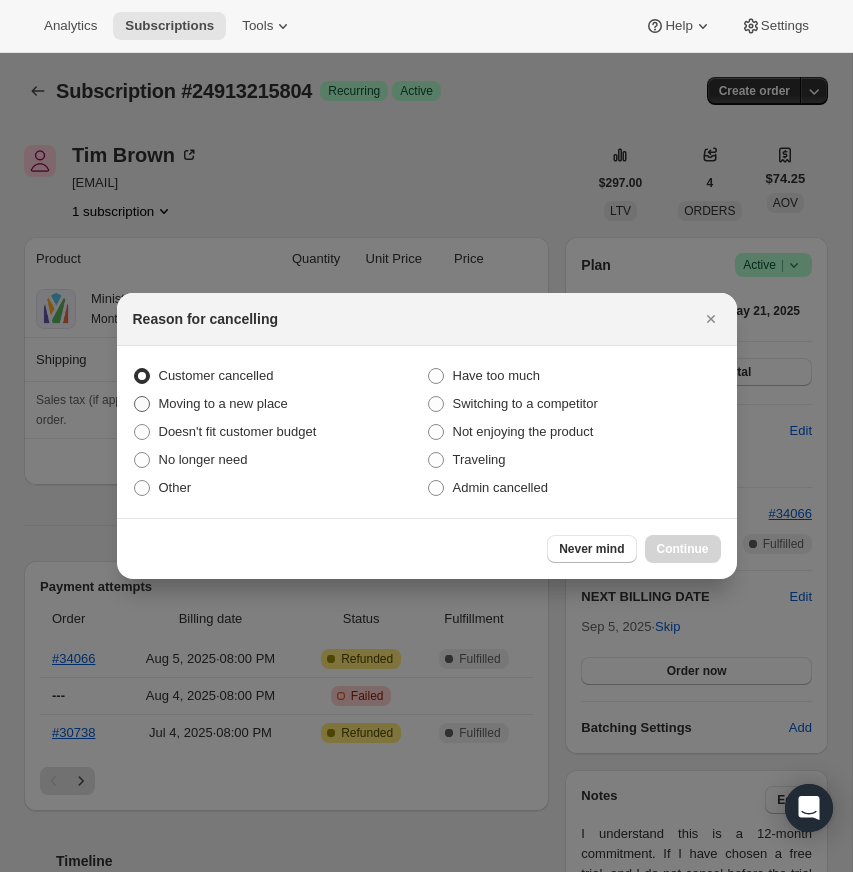 radio on "true" 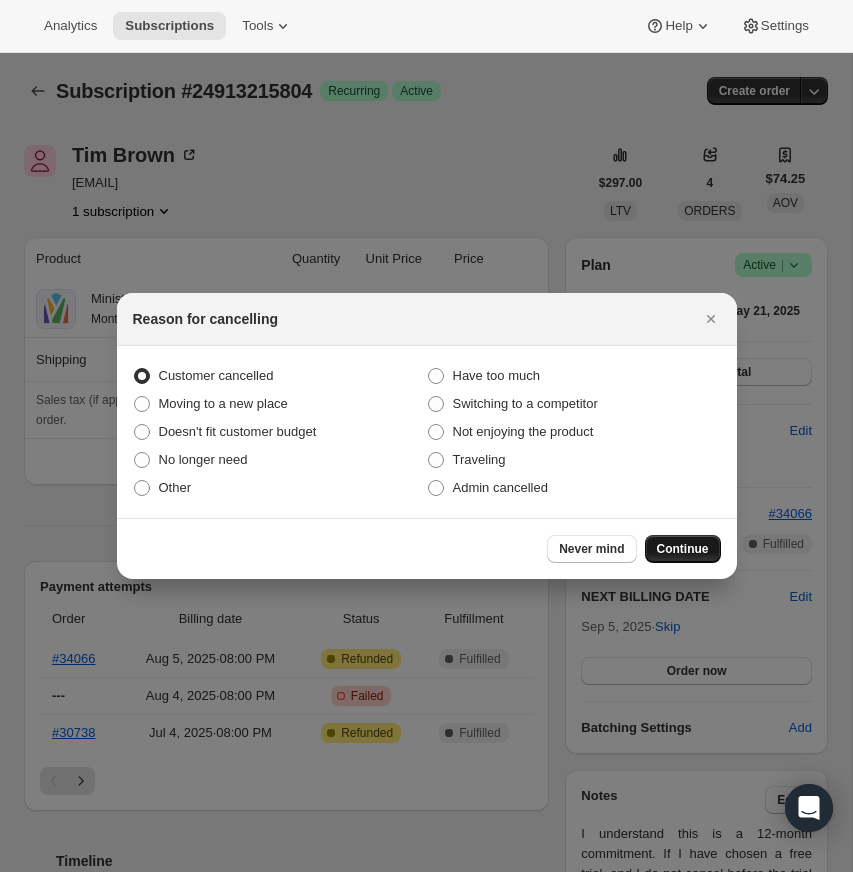 click on "Continue" at bounding box center [683, 549] 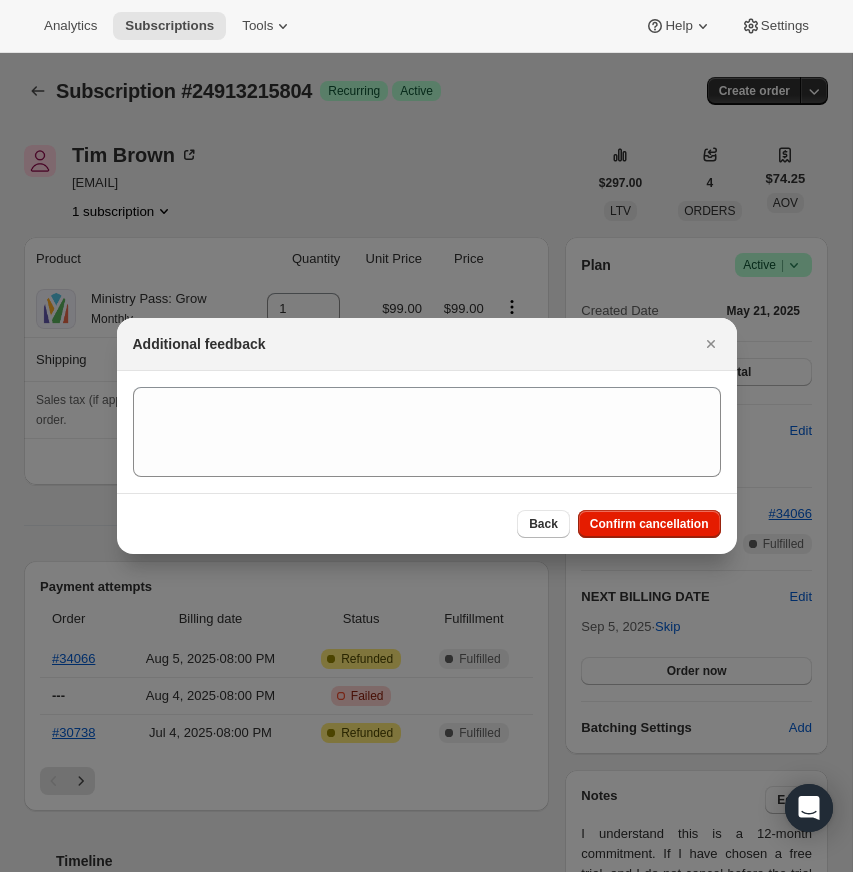 click on "Confirm cancellation" at bounding box center [649, 524] 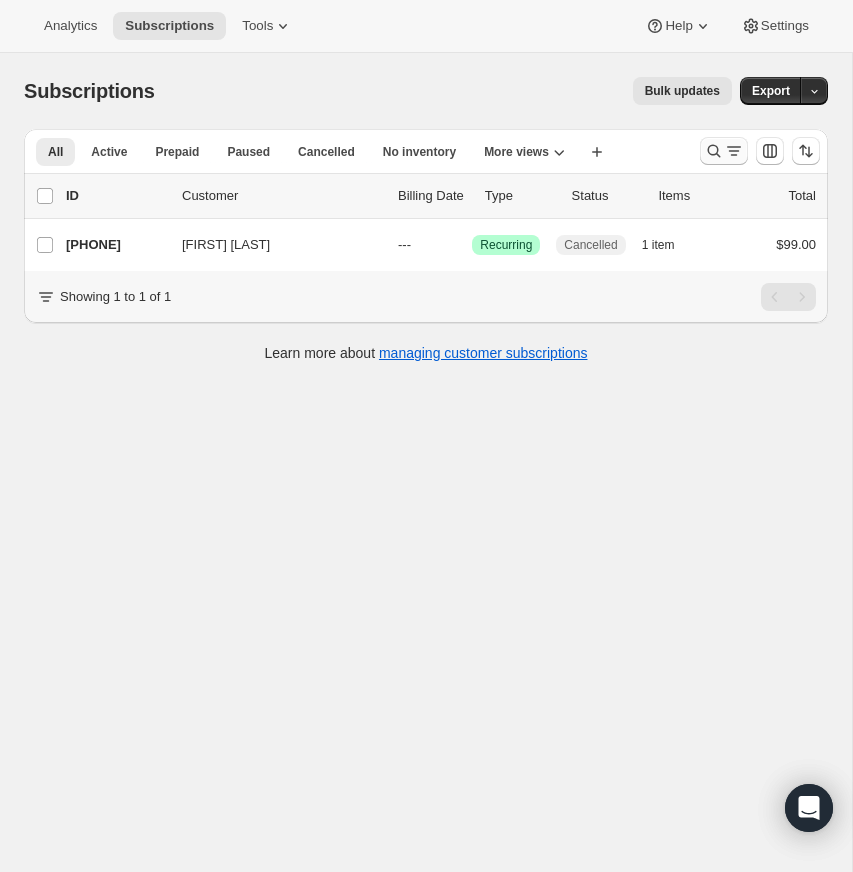 click 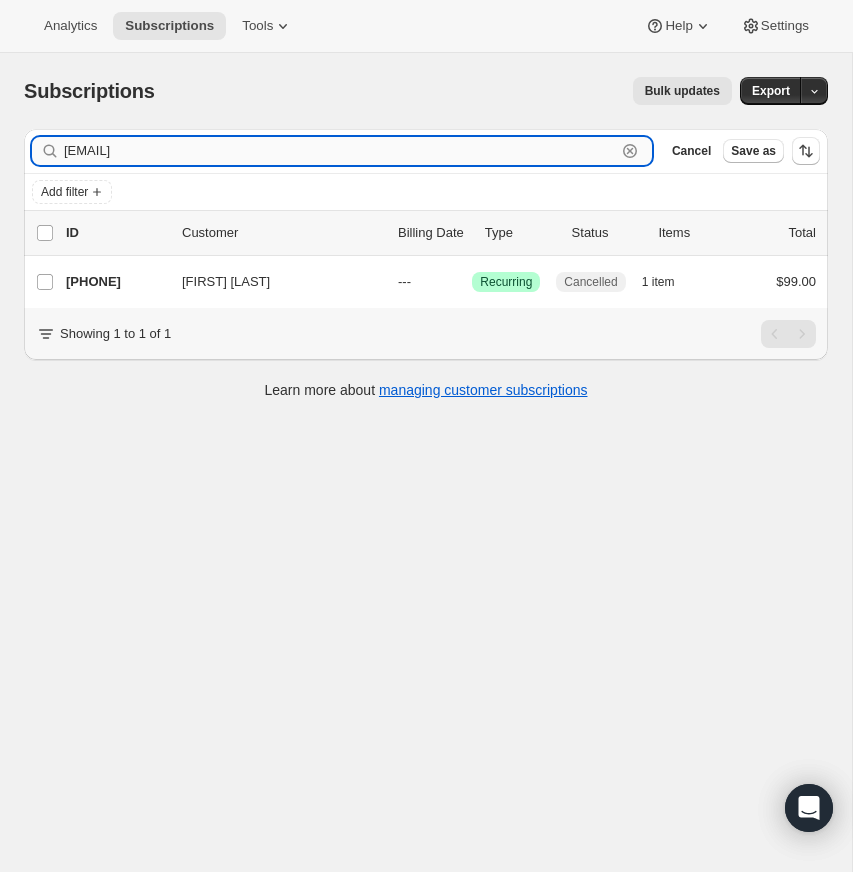 drag, startPoint x: 626, startPoint y: 149, endPoint x: 540, endPoint y: 152, distance: 86.05231 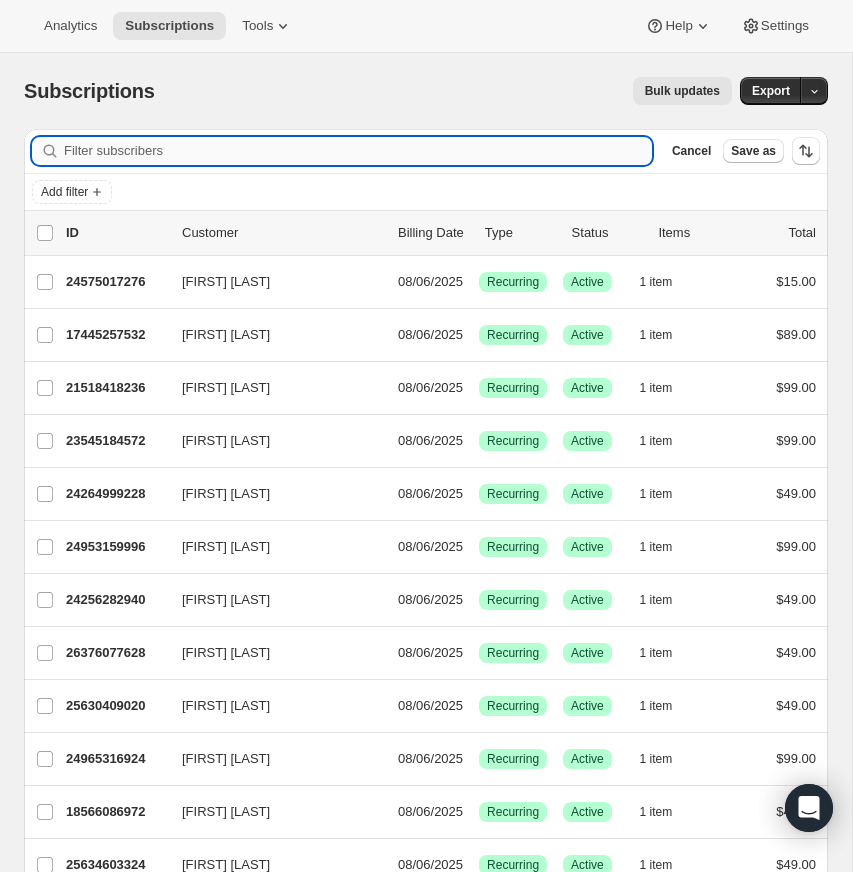 paste on "[EMAIL]" 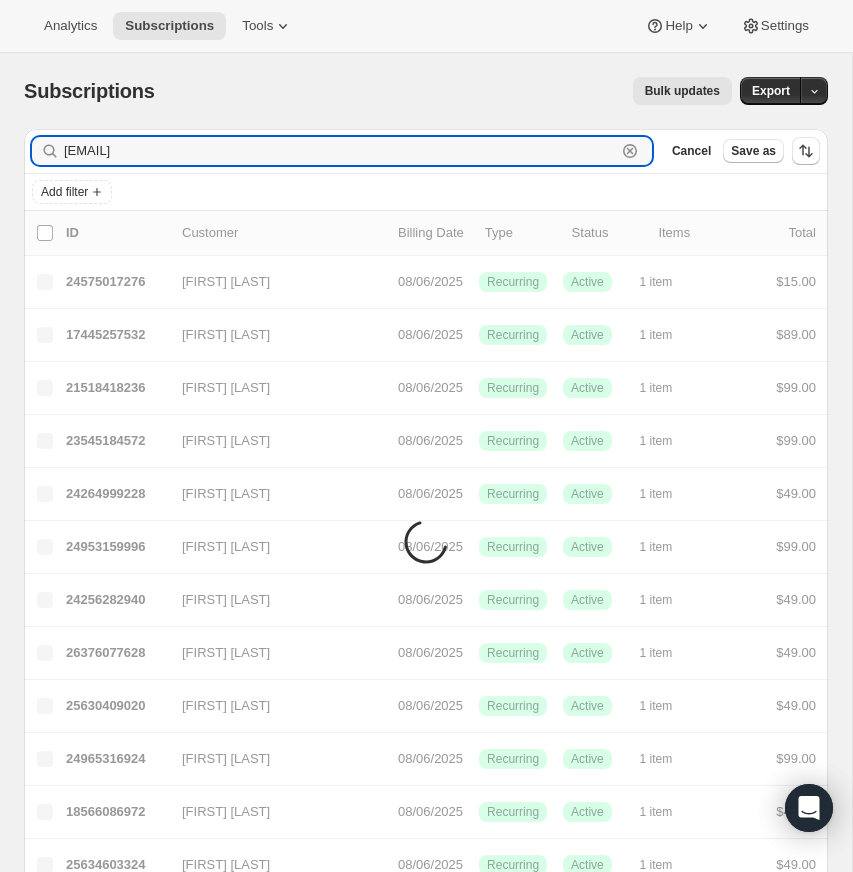 type on "[EMAIL]" 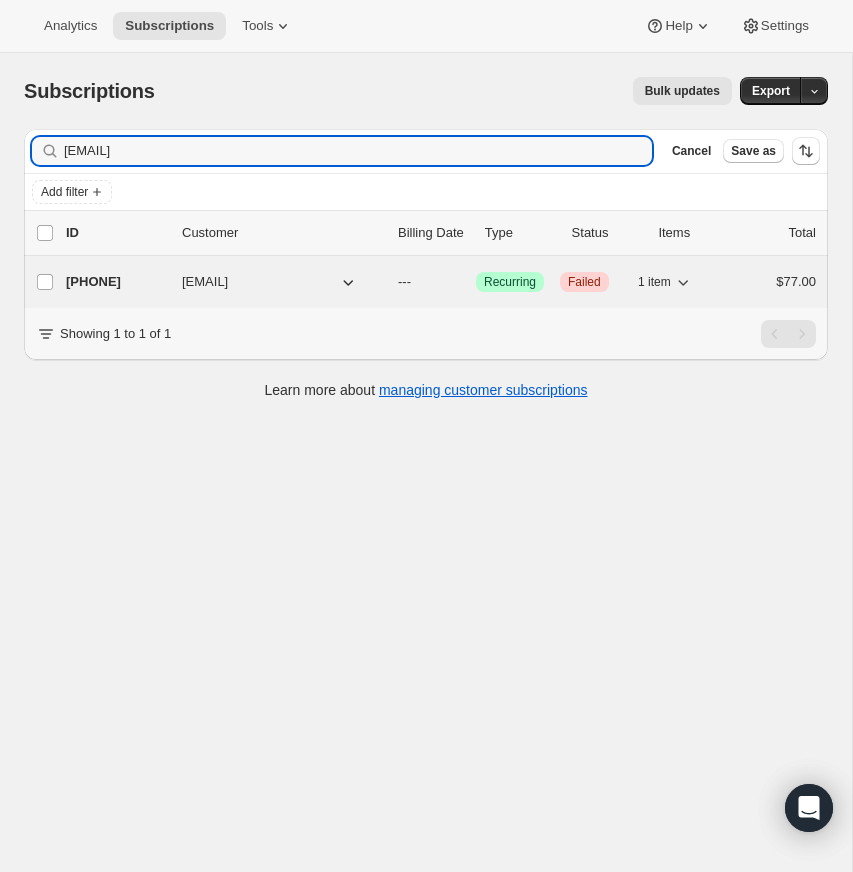 click on "[PHONE]" at bounding box center (116, 282) 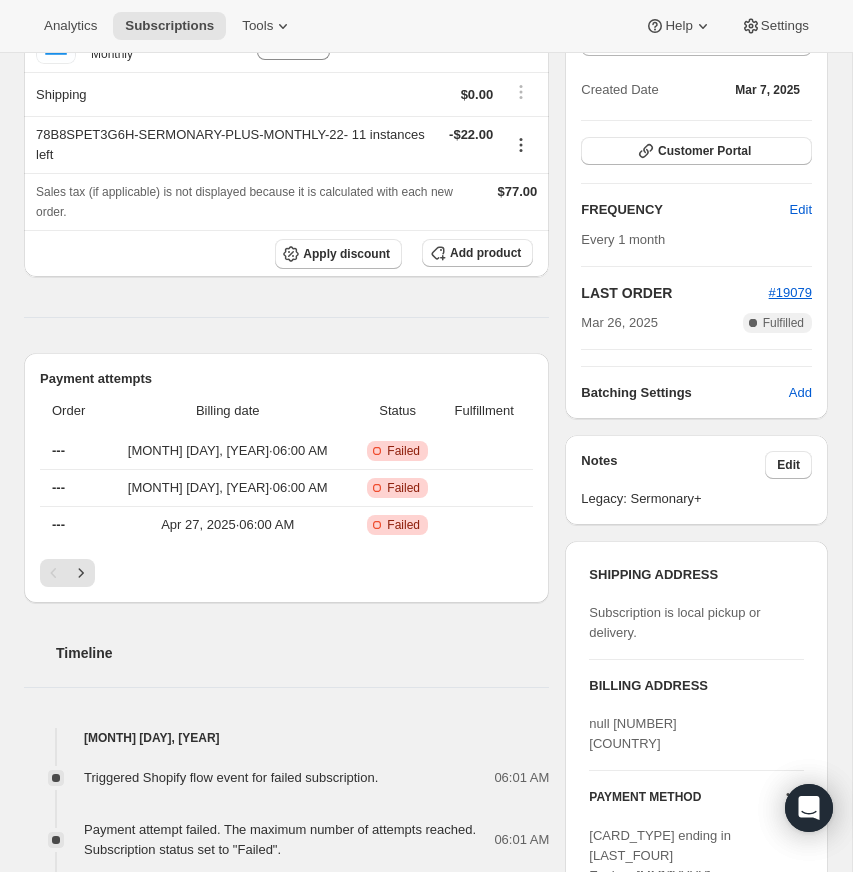 scroll, scrollTop: 288, scrollLeft: 0, axis: vertical 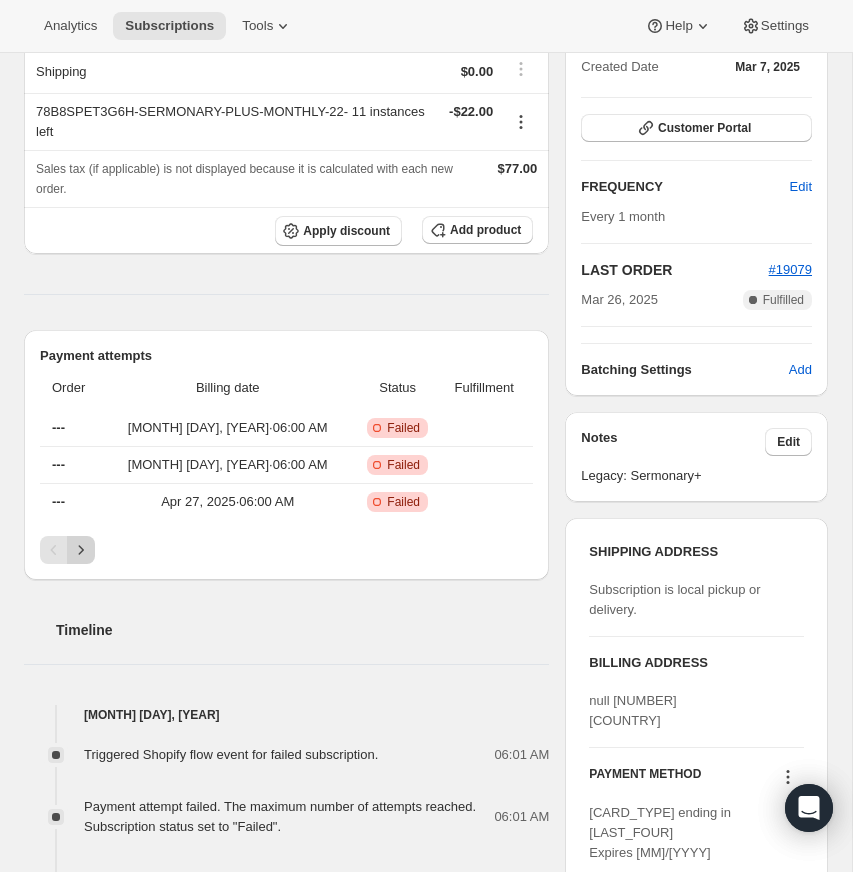 click 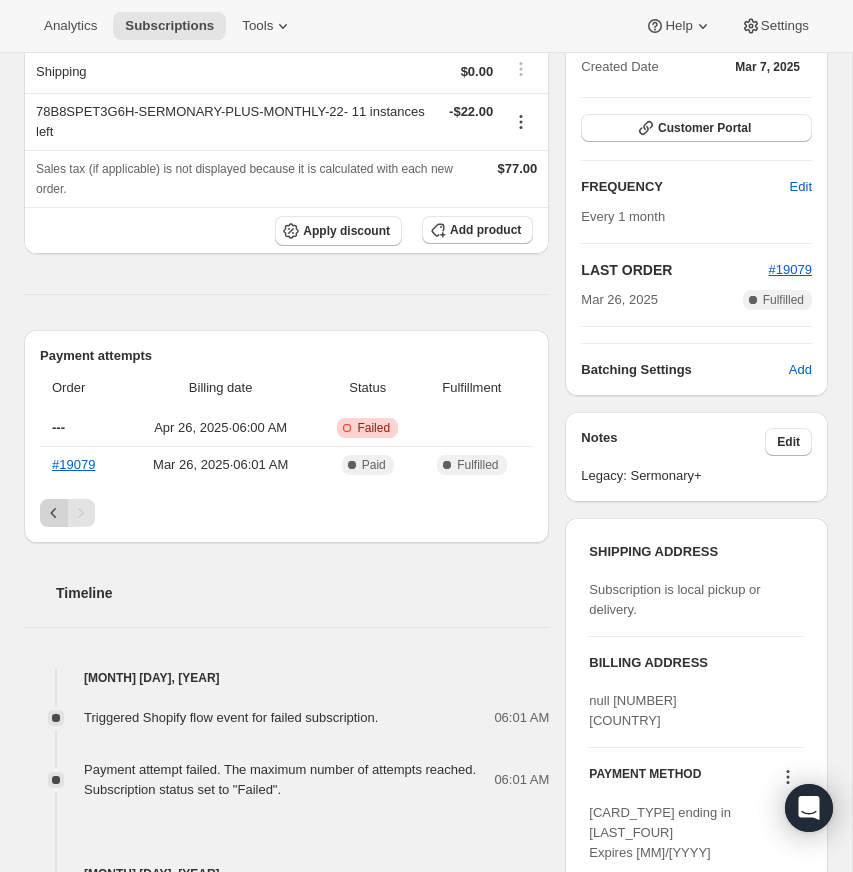 click 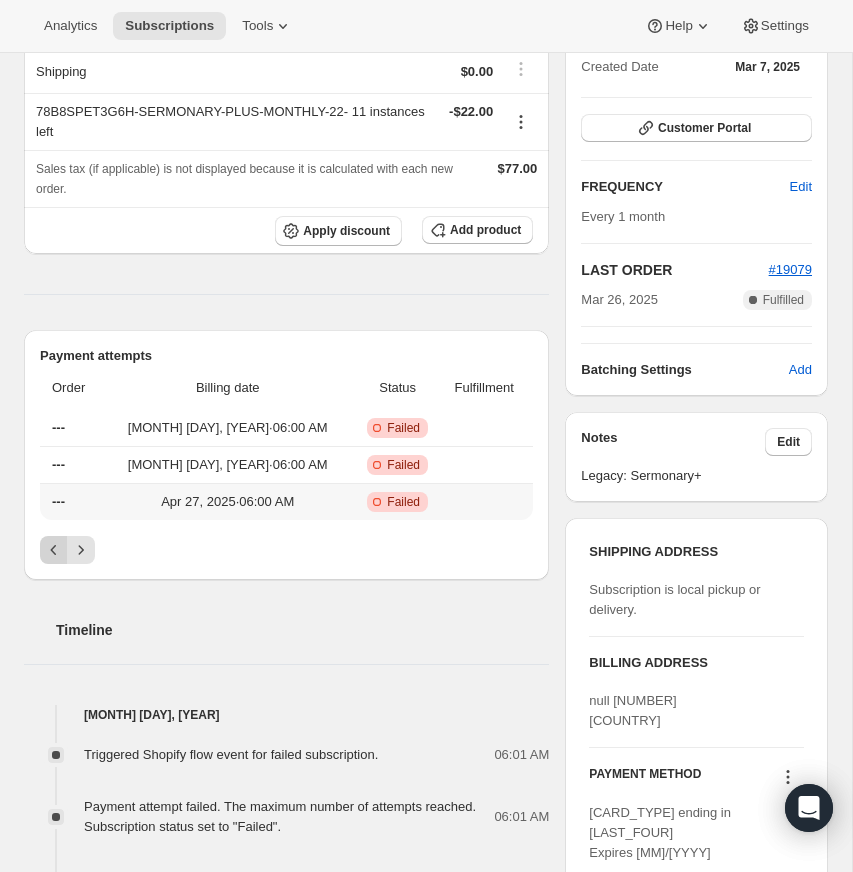 click on "---" at bounding box center (70, 501) 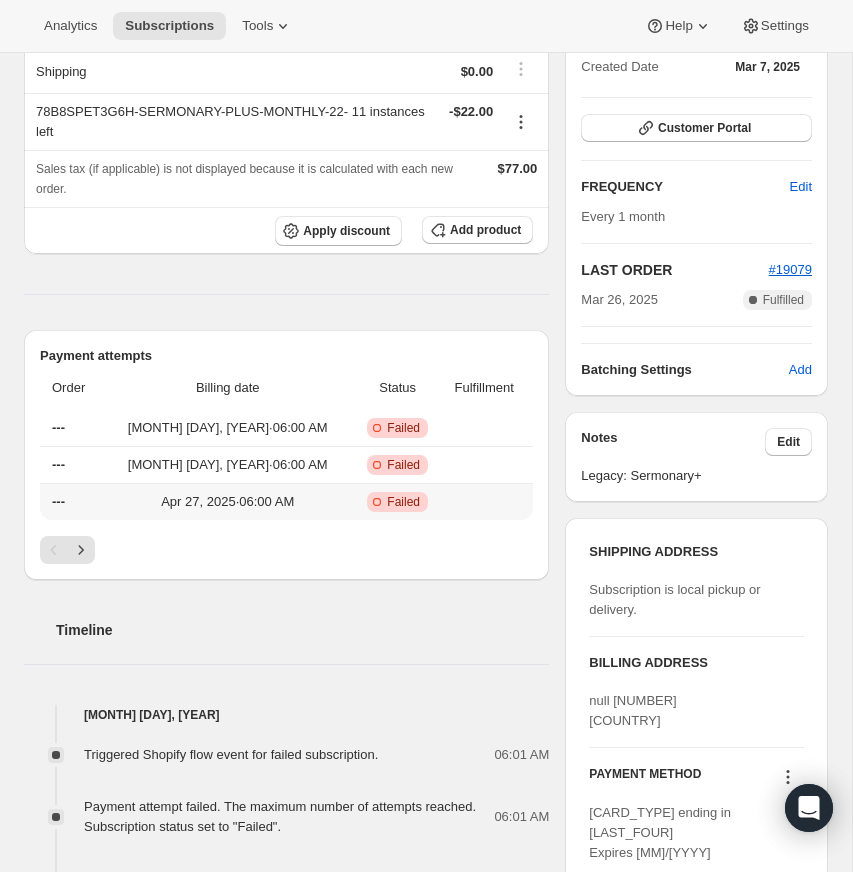 scroll, scrollTop: 0, scrollLeft: 0, axis: both 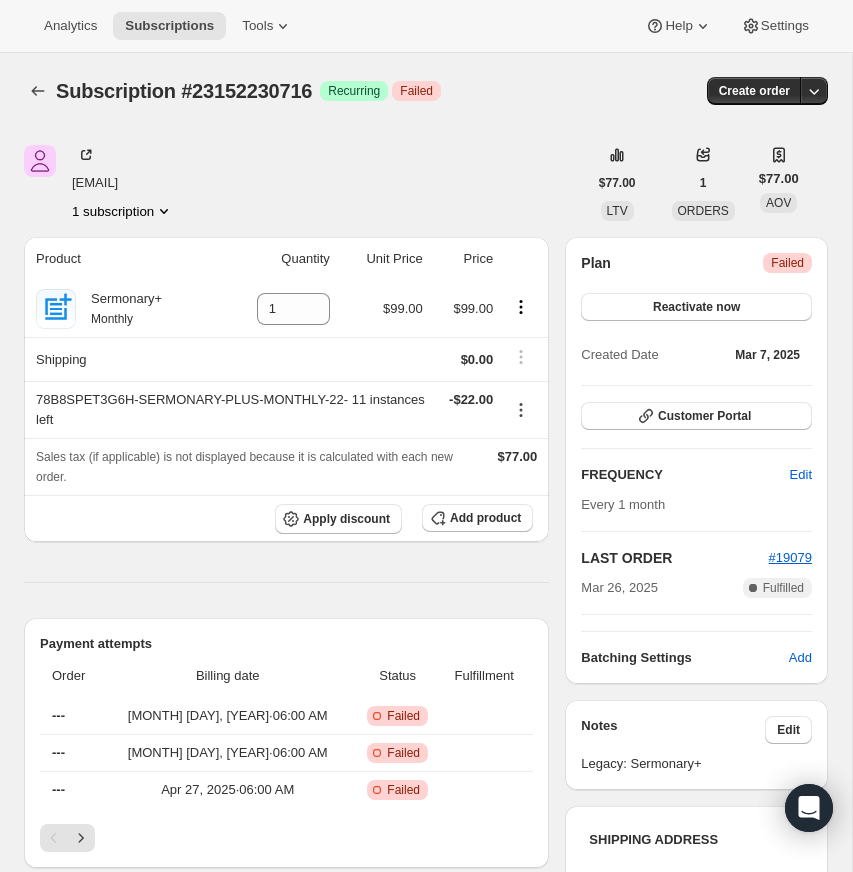 click on "Recurring" at bounding box center [354, 91] 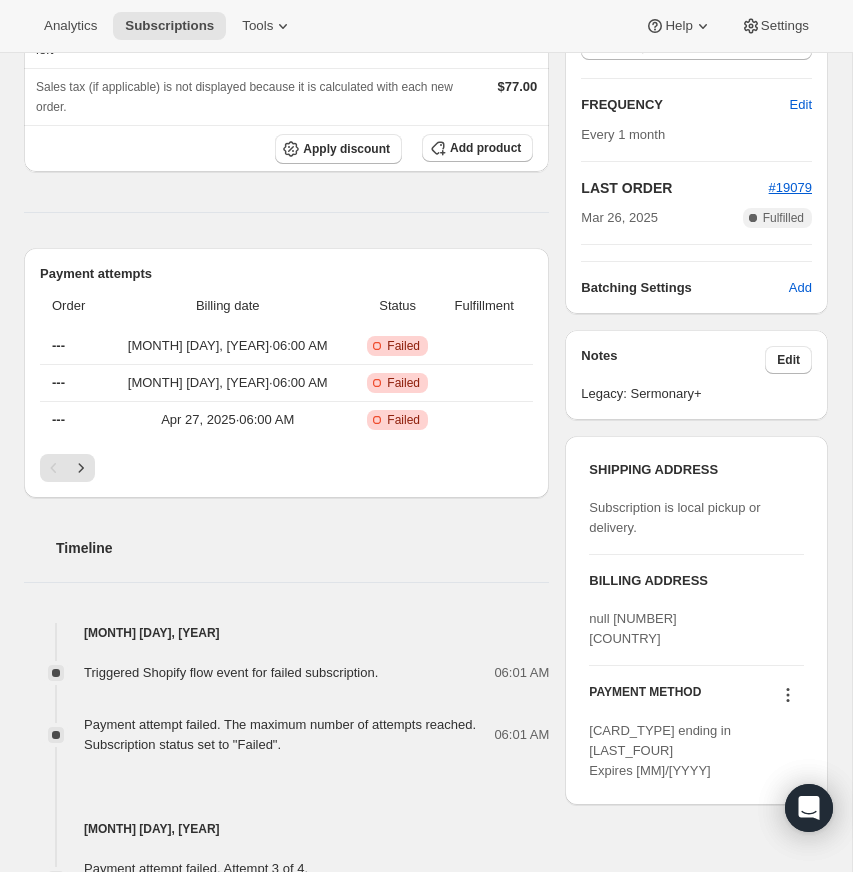 scroll, scrollTop: 0, scrollLeft: 0, axis: both 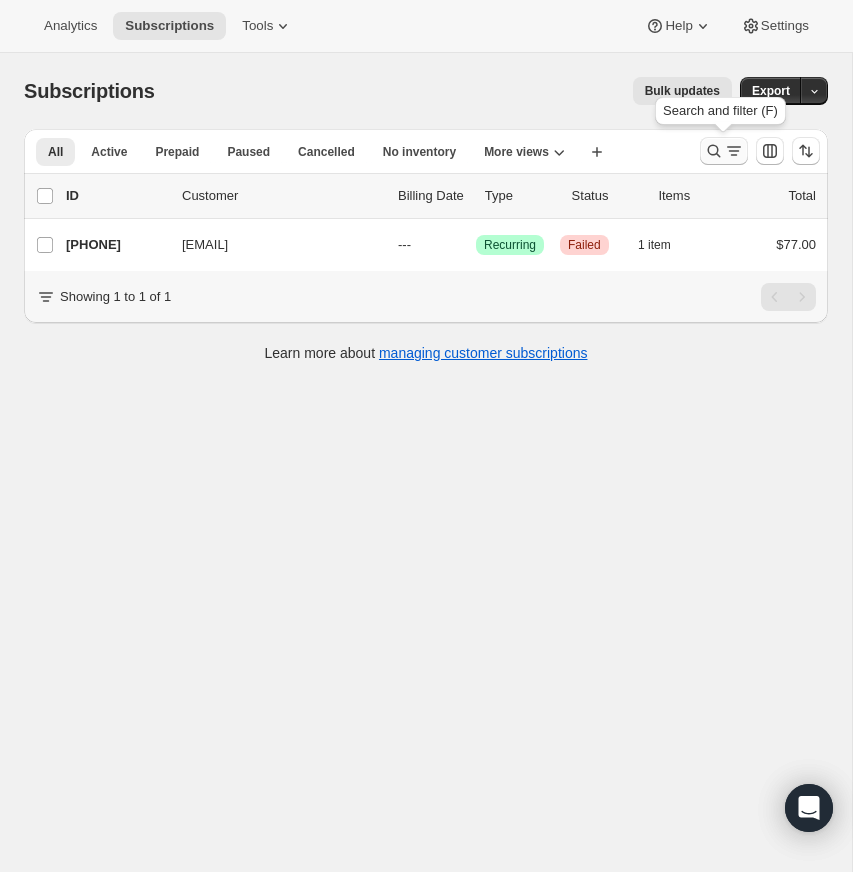 click 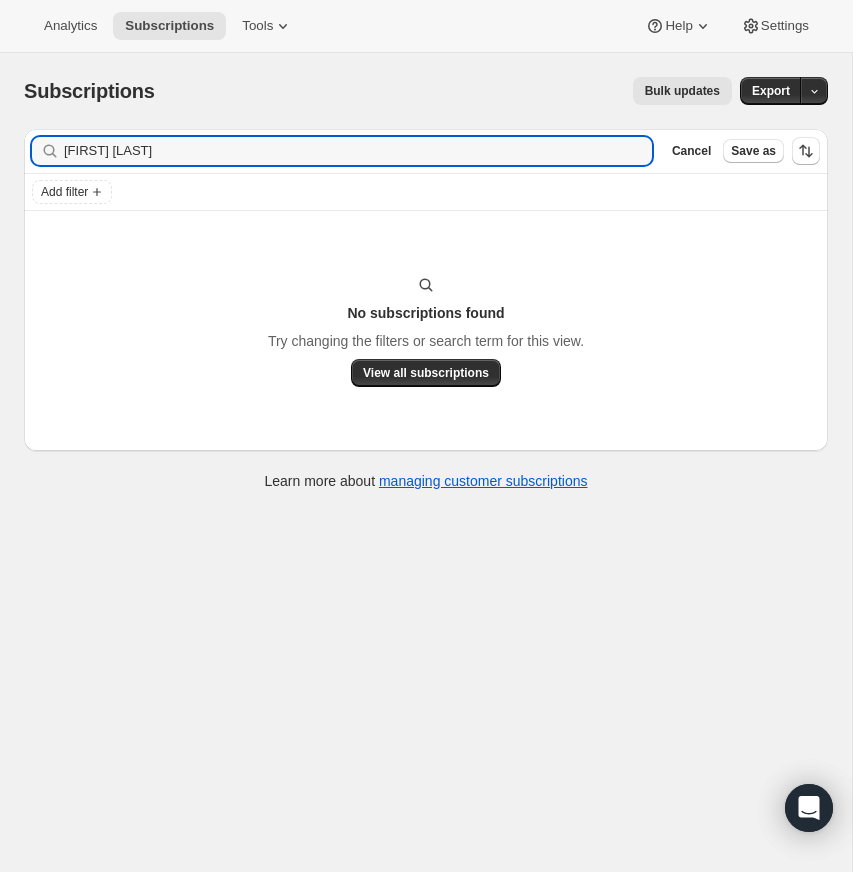 type on "chris laster" 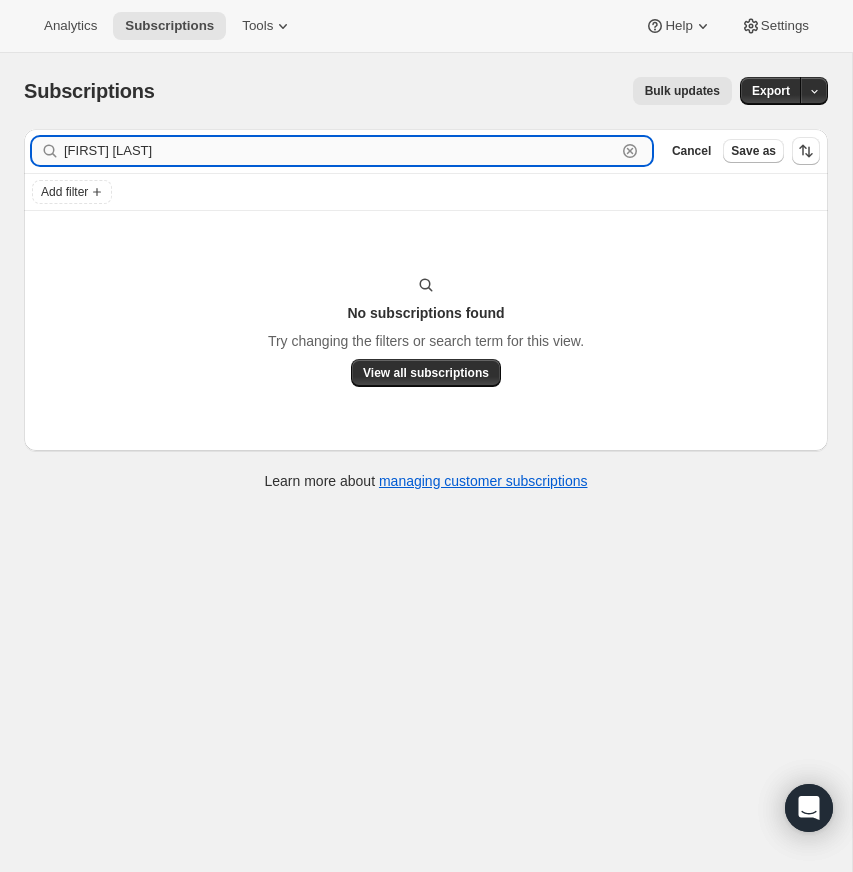 click on "chris laster" at bounding box center (340, 151) 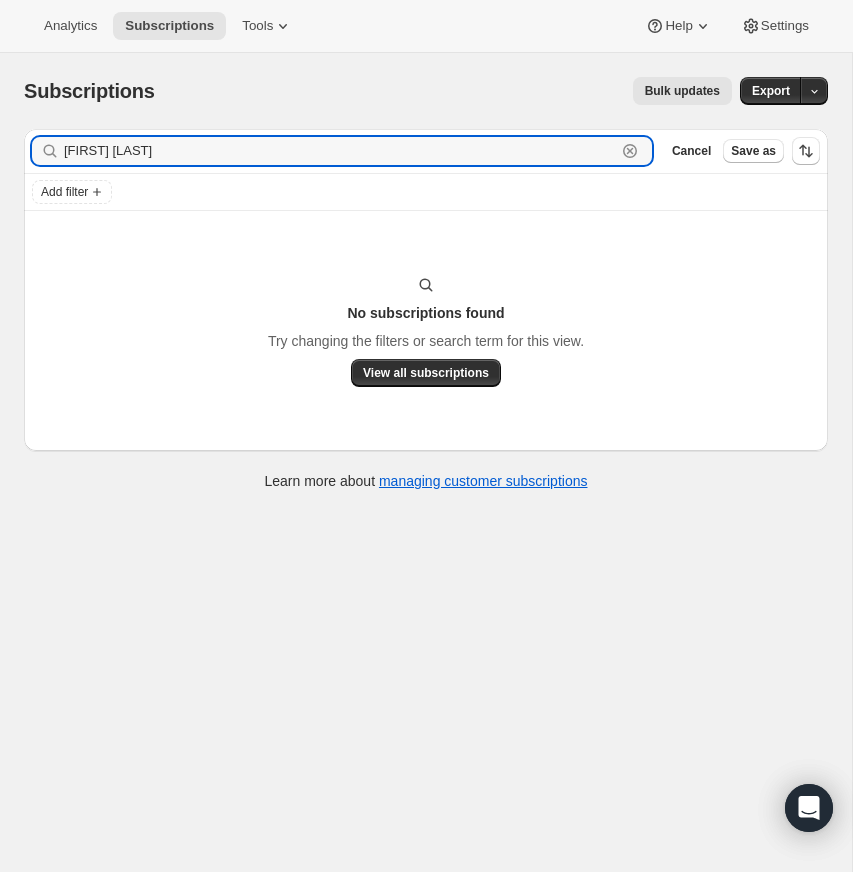 drag, startPoint x: 627, startPoint y: 147, endPoint x: 227, endPoint y: 166, distance: 400.451 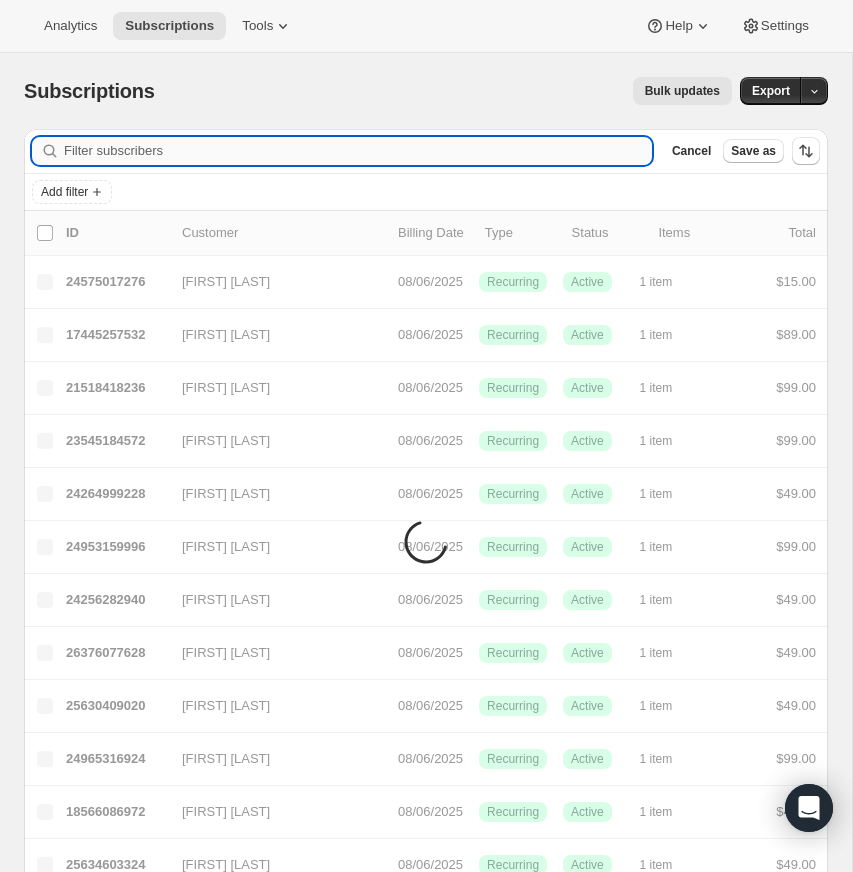 paste on "[EMAIL]" 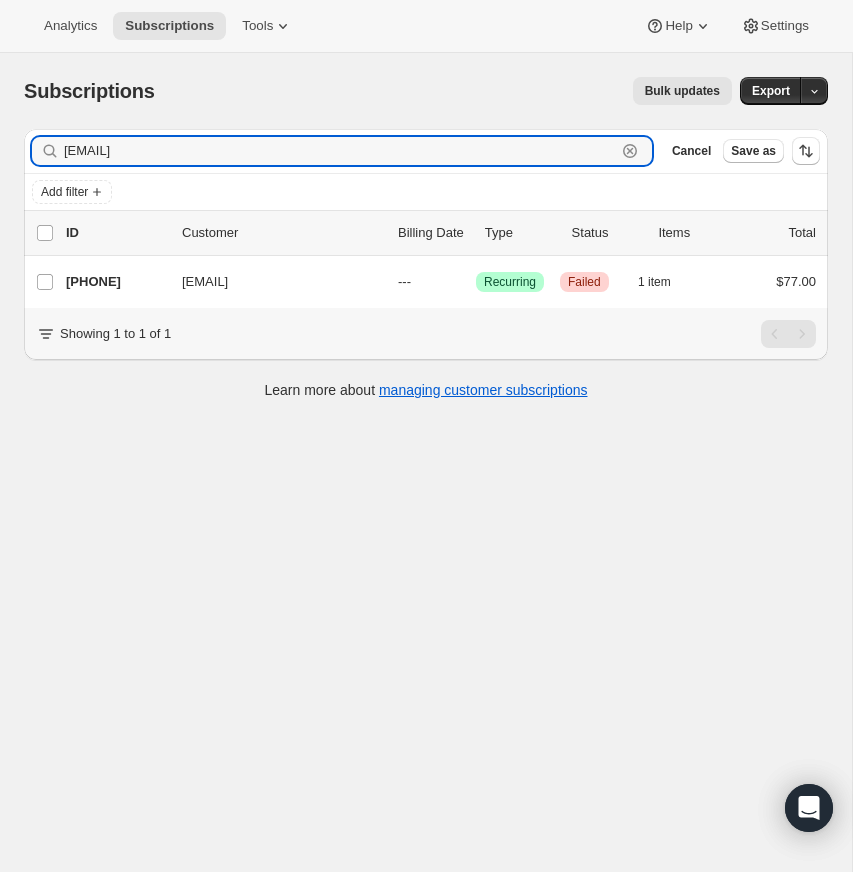 type on "[EMAIL]" 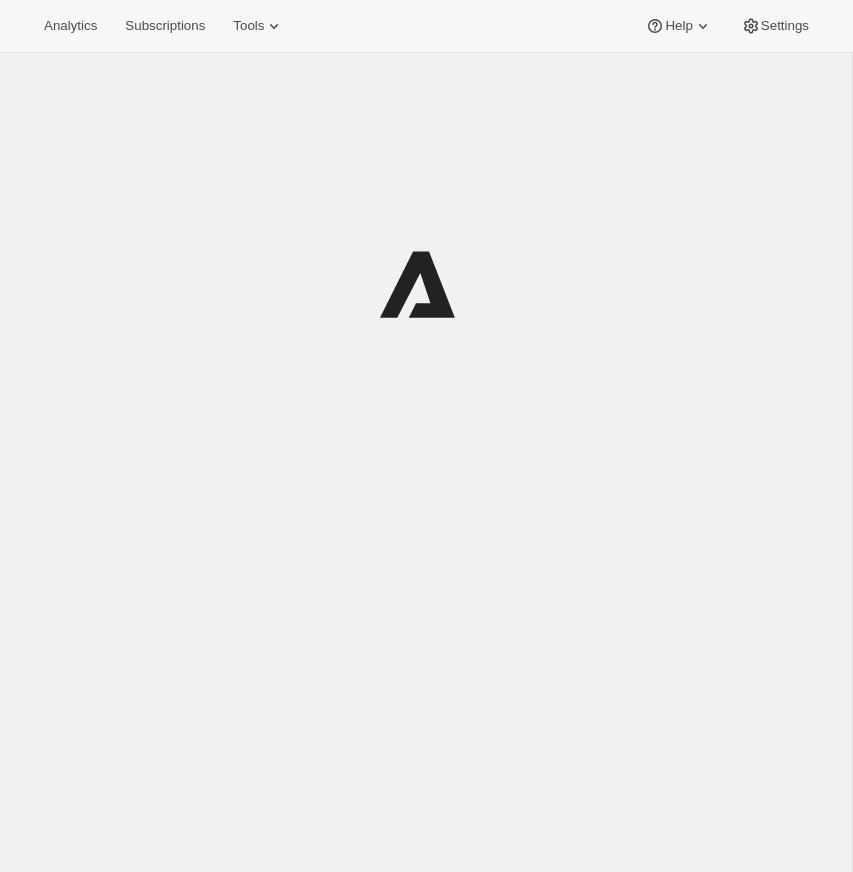 scroll, scrollTop: 0, scrollLeft: 0, axis: both 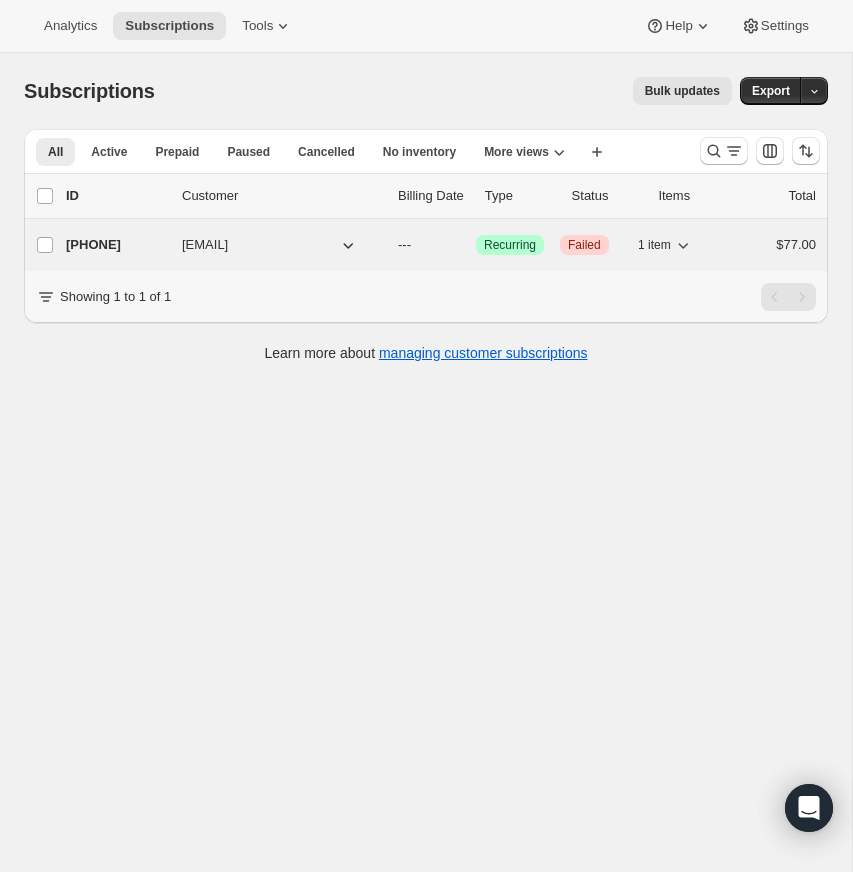 click on "Recurring" at bounding box center (510, 245) 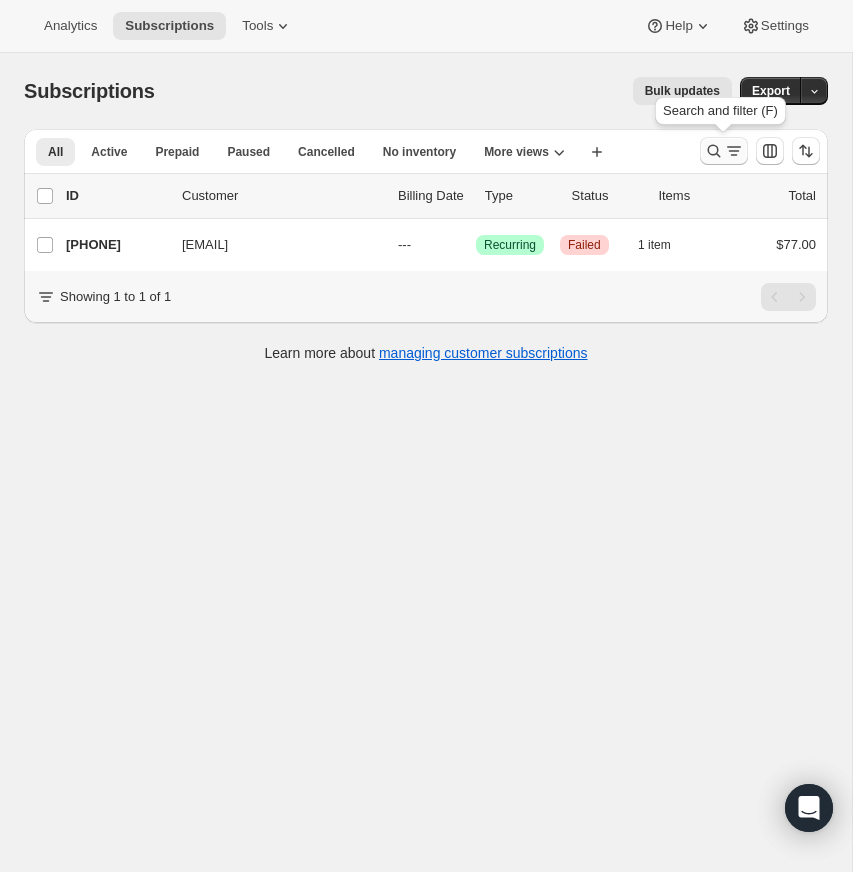 click 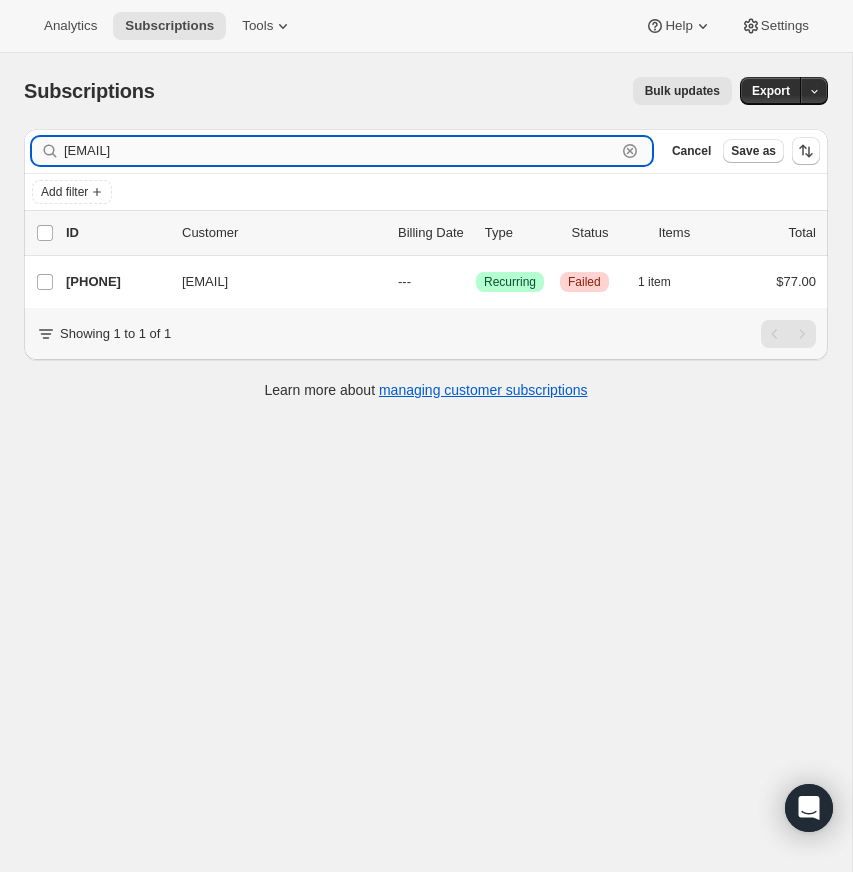 click 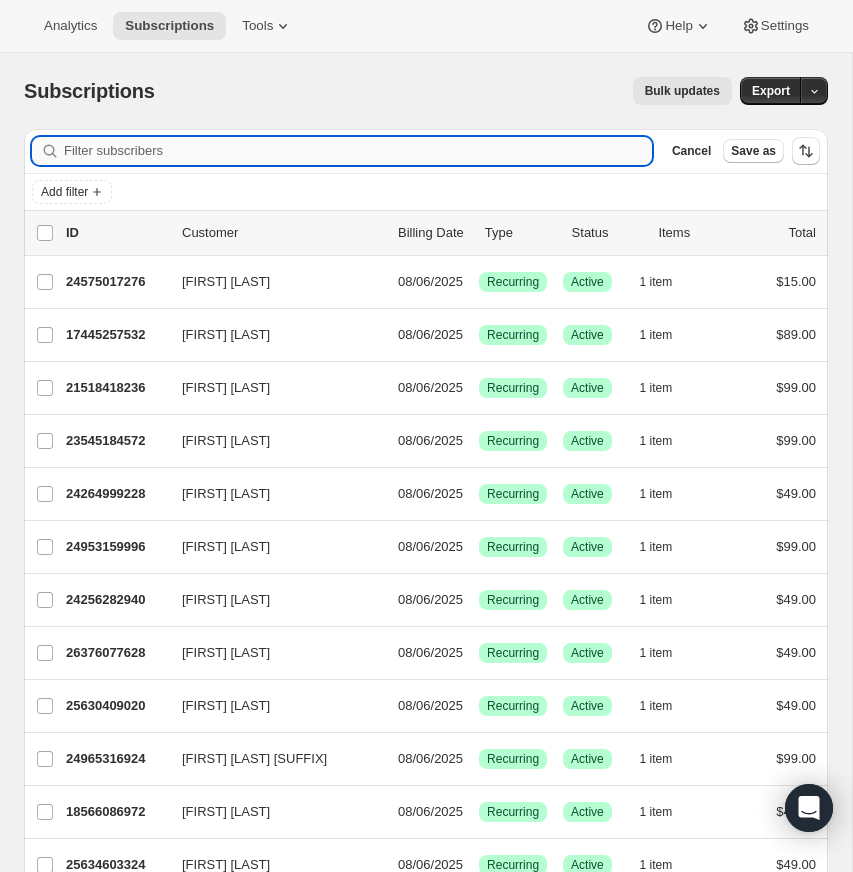 paste on "[EMAIL]" 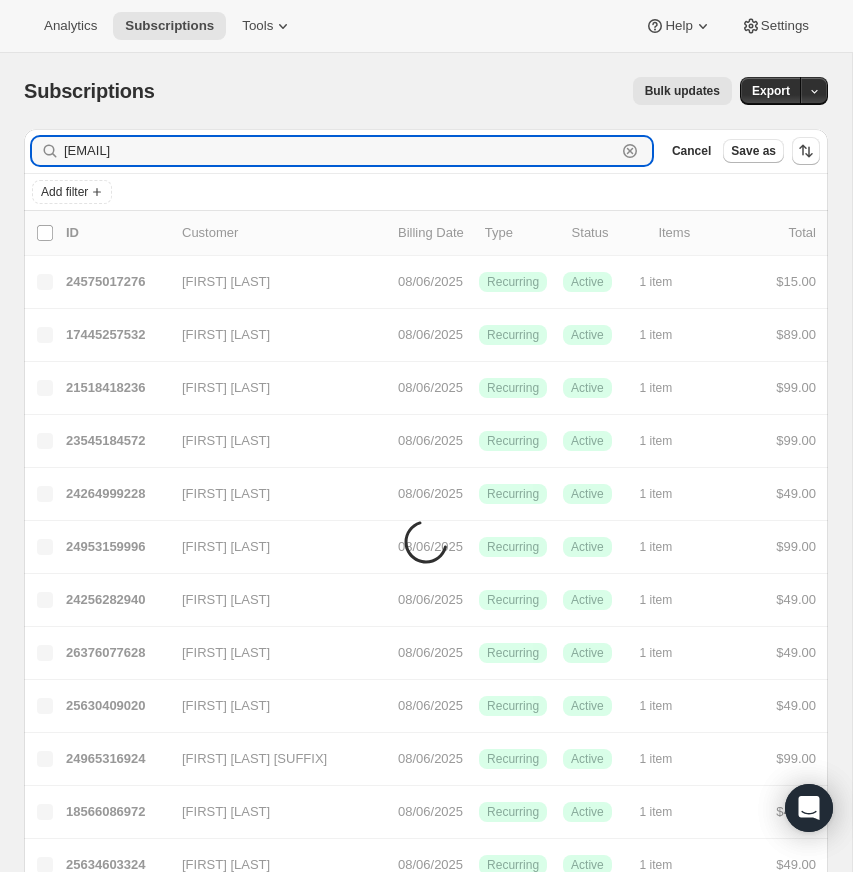 type on "[EMAIL]" 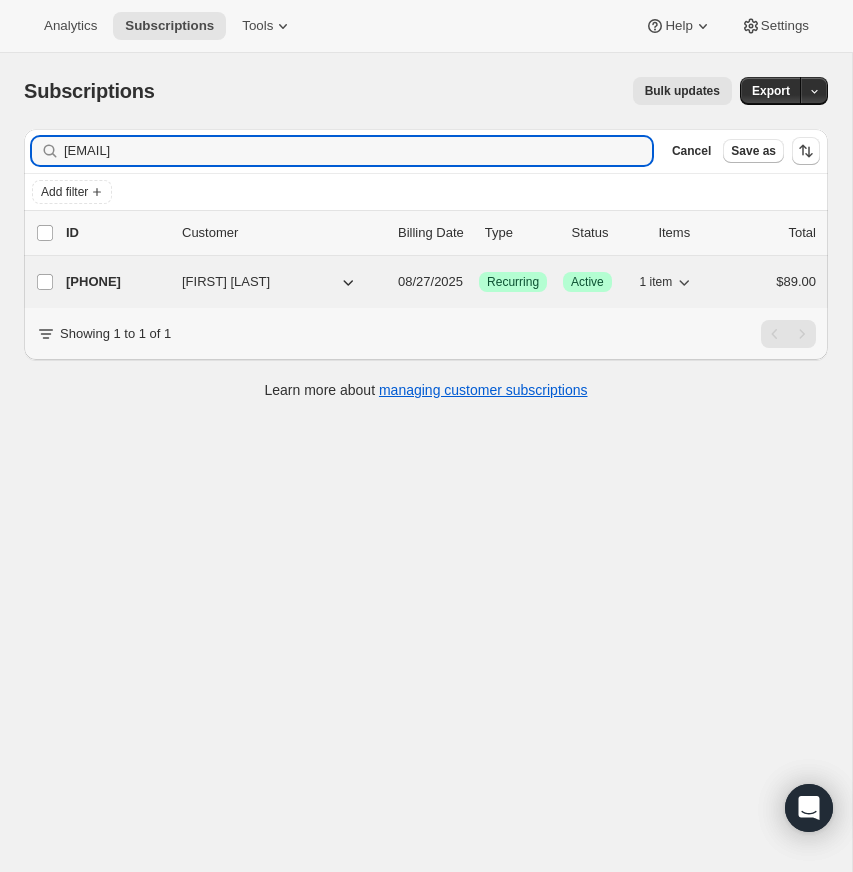 click on "[PHONE]" at bounding box center [116, 282] 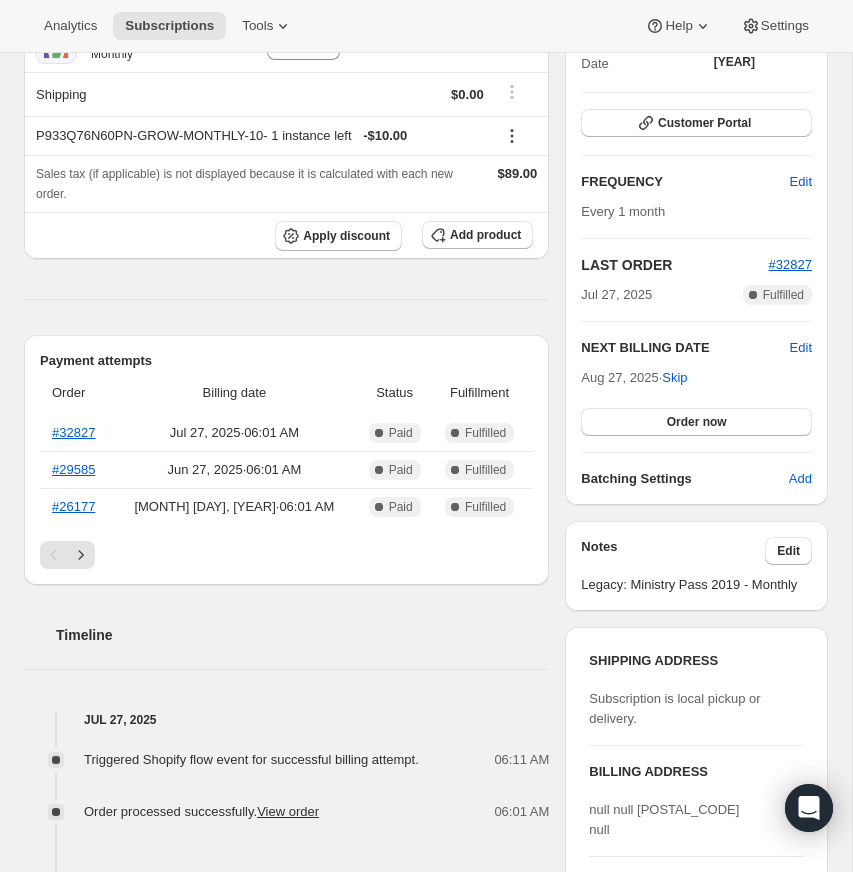 scroll, scrollTop: 0, scrollLeft: 0, axis: both 